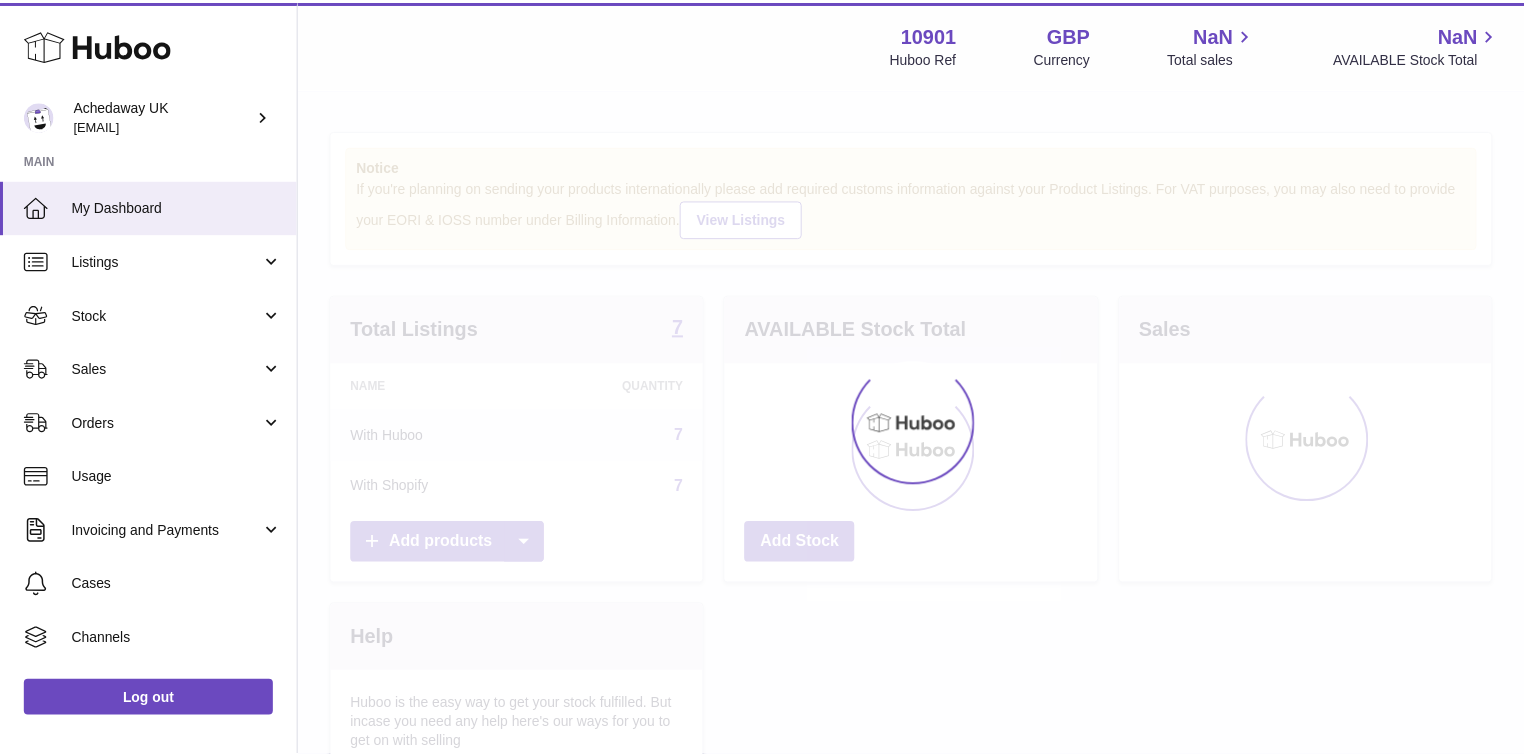 scroll, scrollTop: 0, scrollLeft: 0, axis: both 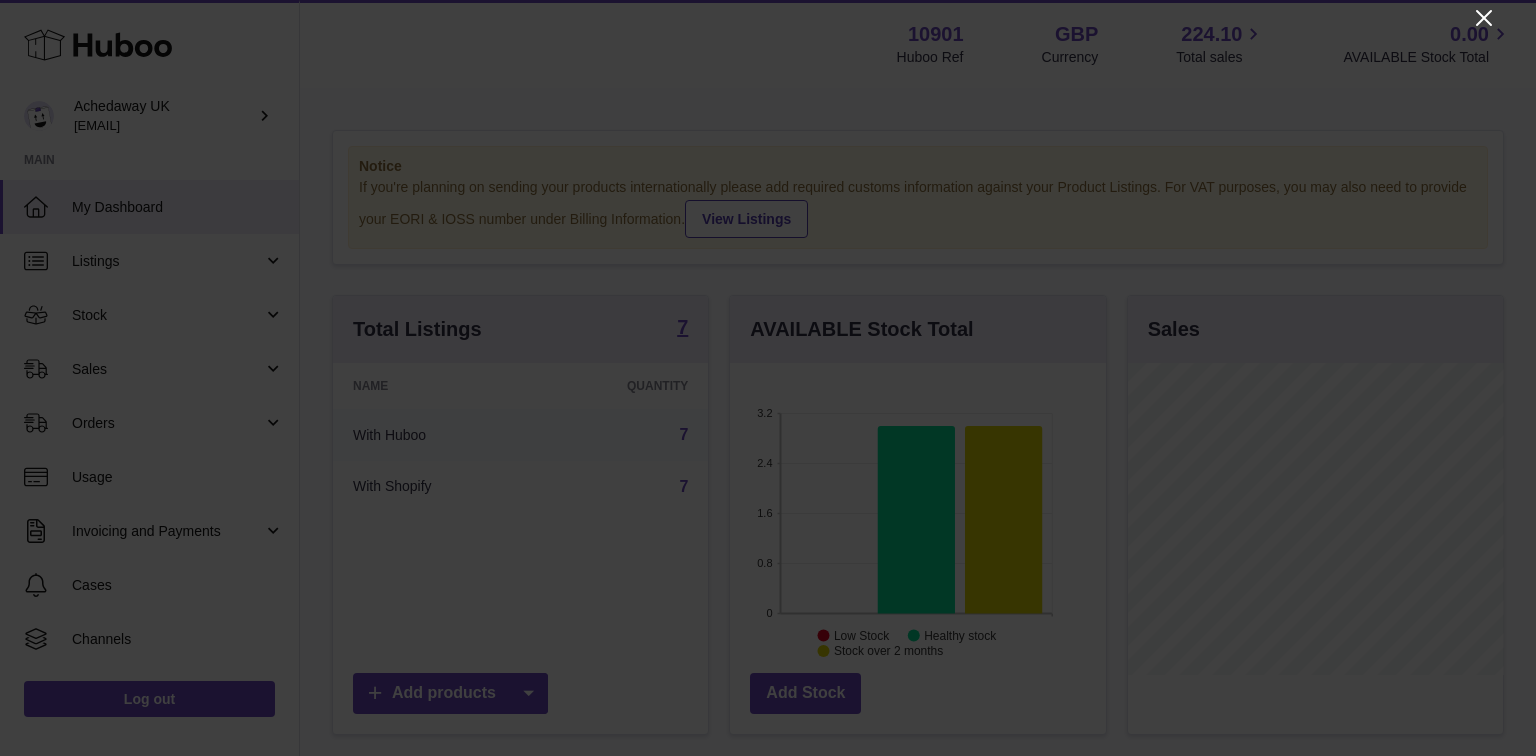 click 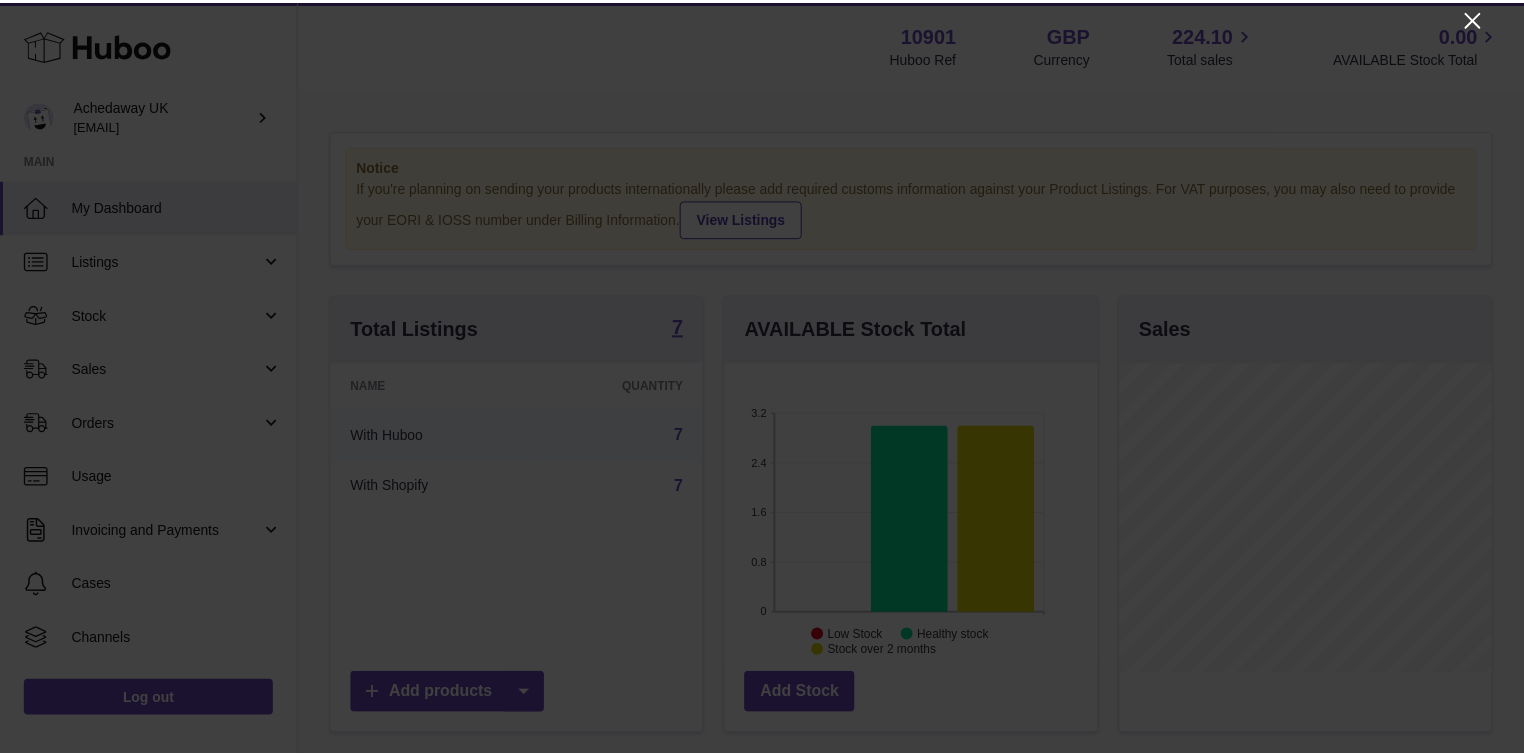 scroll, scrollTop: 312, scrollLeft: 371, axis: both 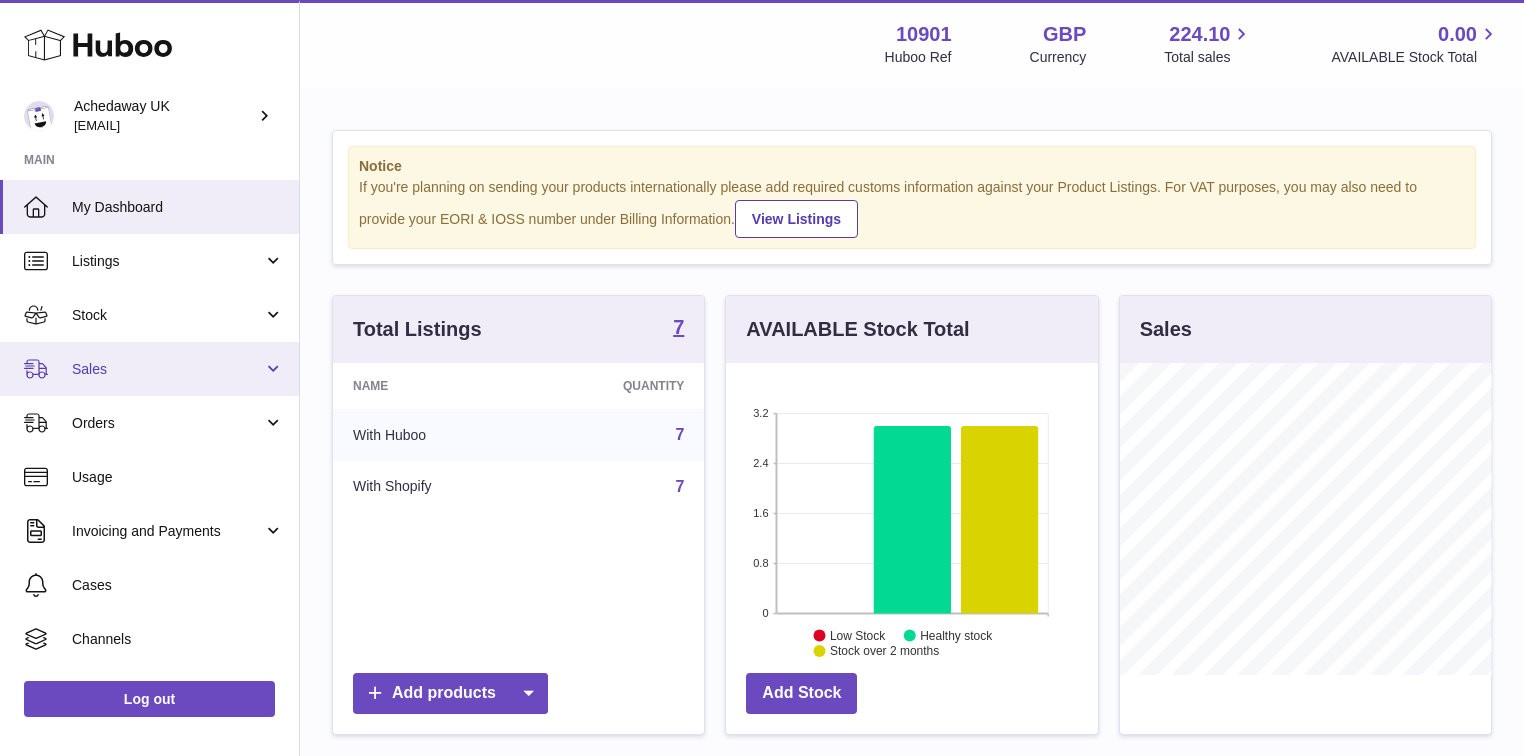 click on "Sales" at bounding box center [167, 369] 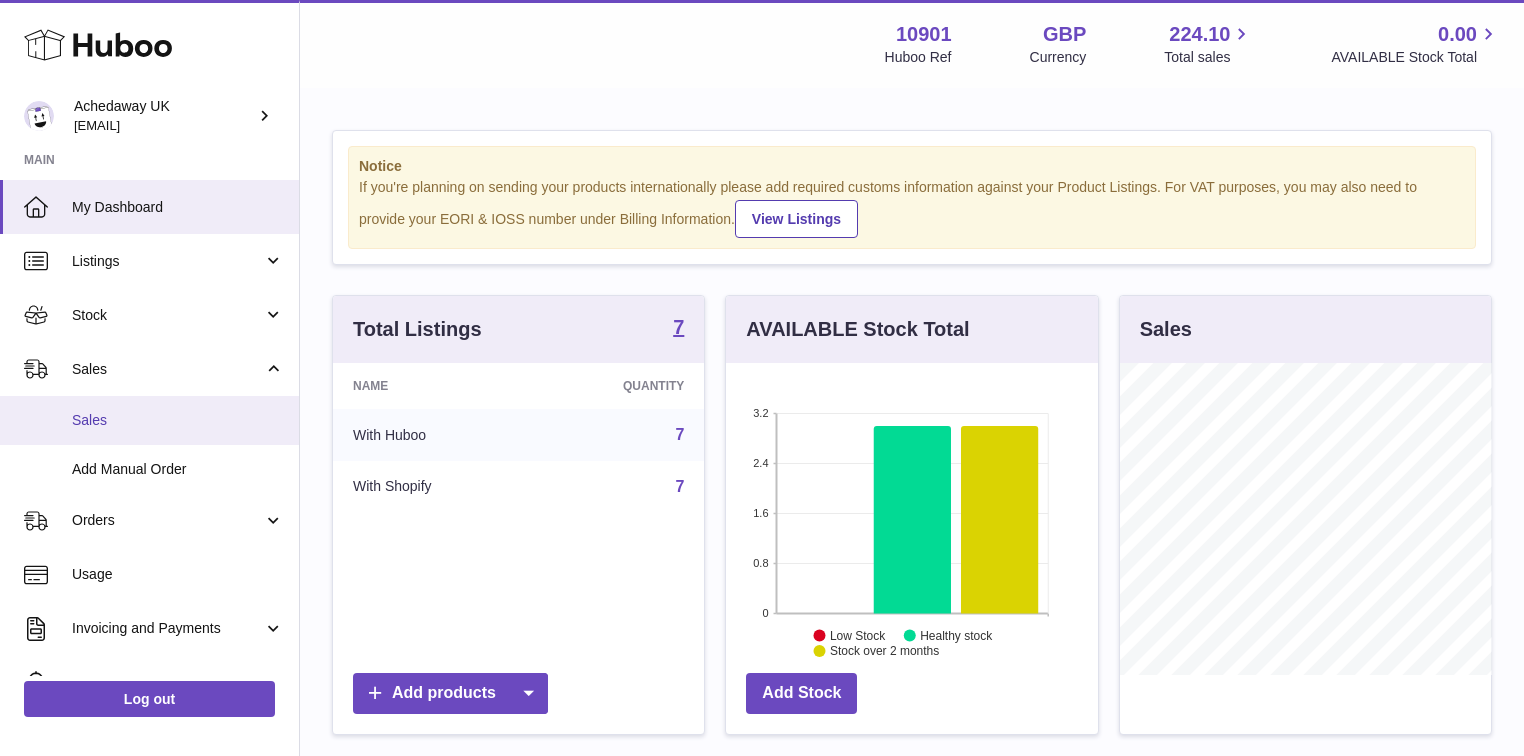 click on "Sales" at bounding box center [178, 420] 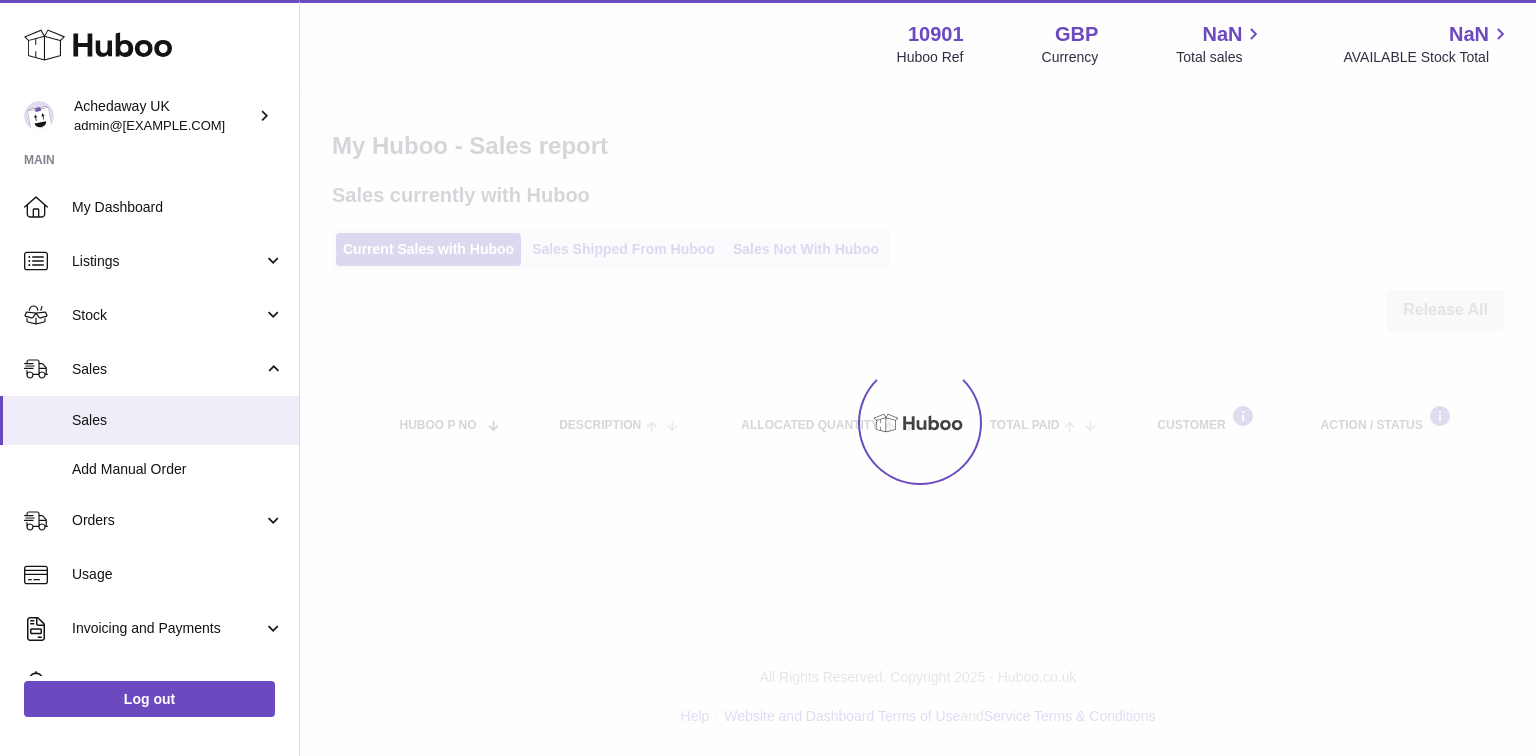 scroll, scrollTop: 0, scrollLeft: 0, axis: both 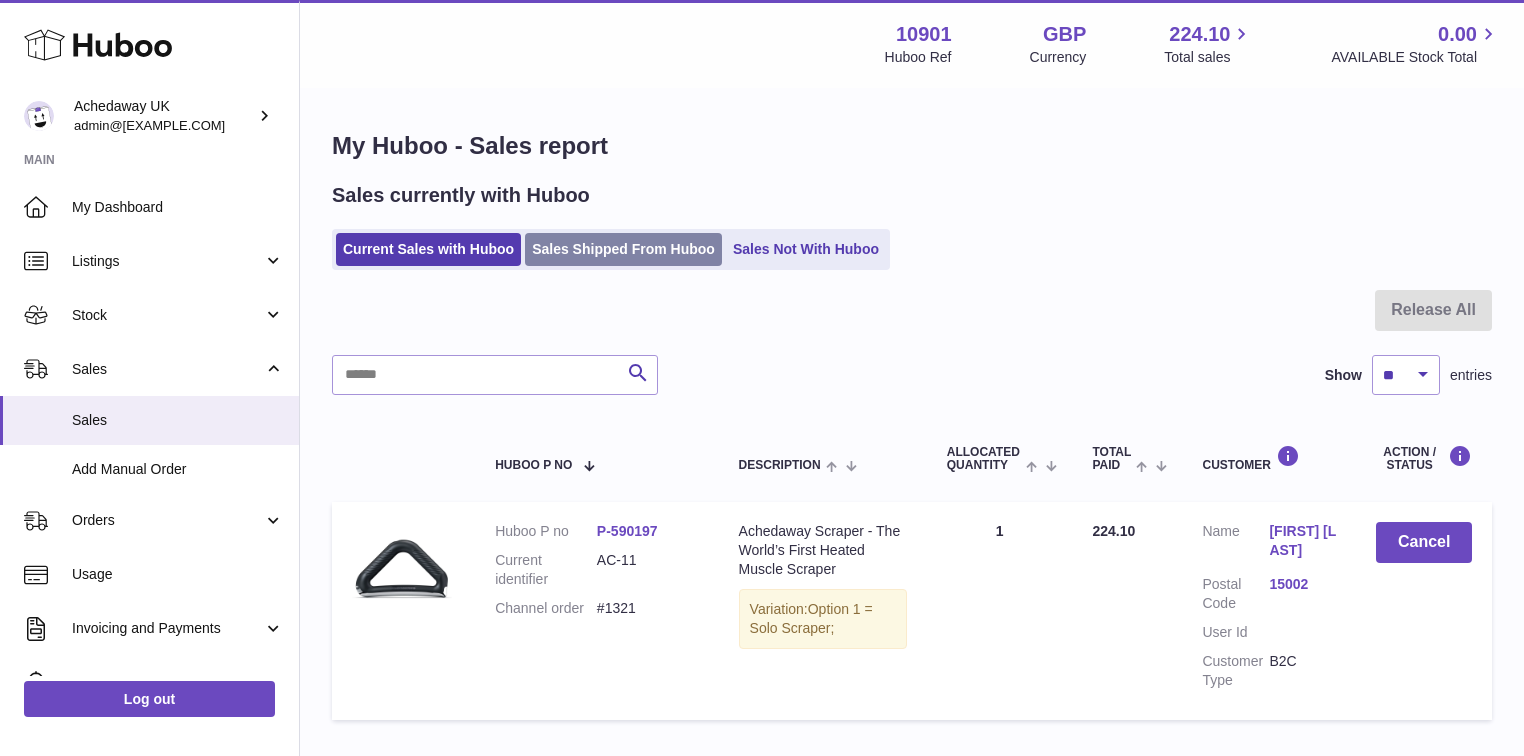 click on "Sales Shipped From Huboo" at bounding box center [623, 249] 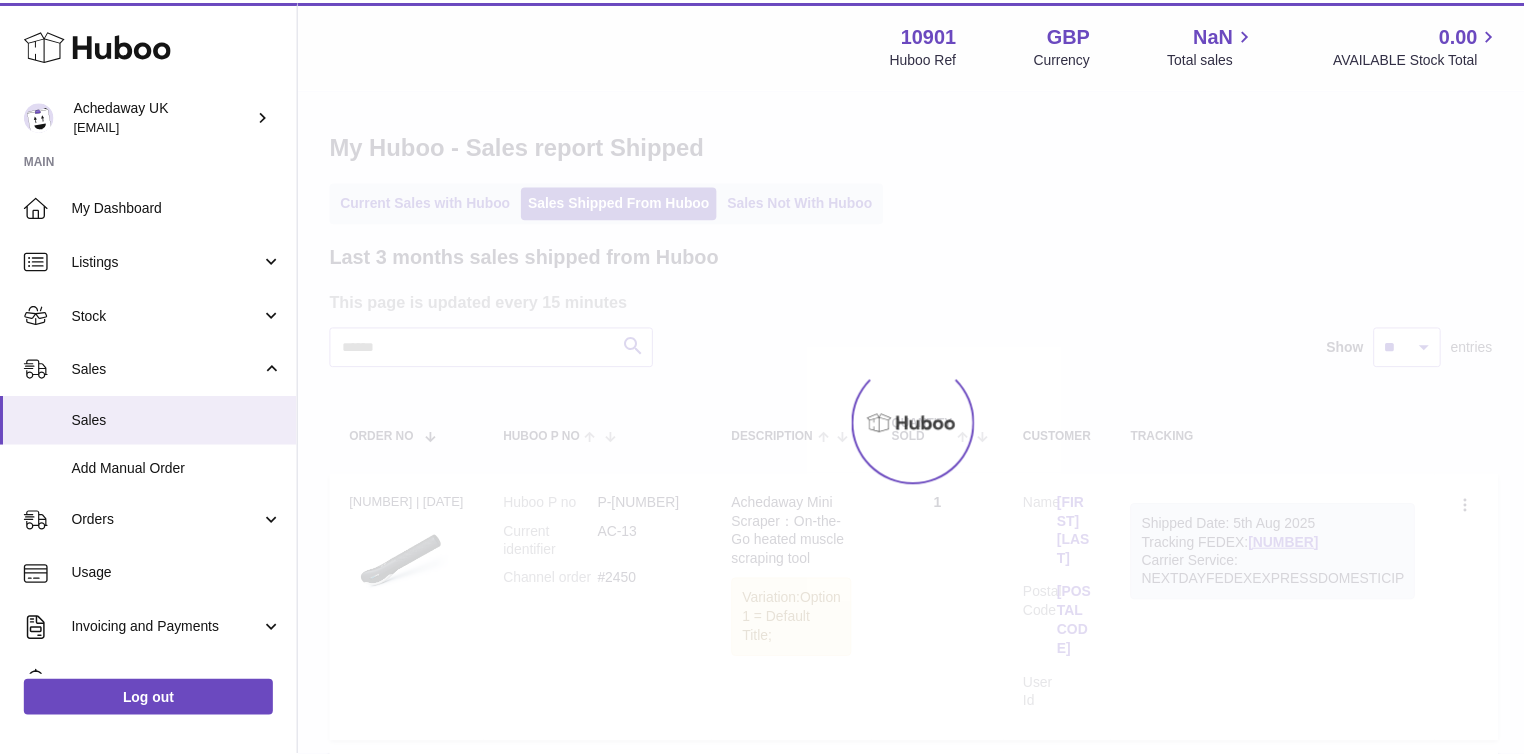 scroll, scrollTop: 0, scrollLeft: 0, axis: both 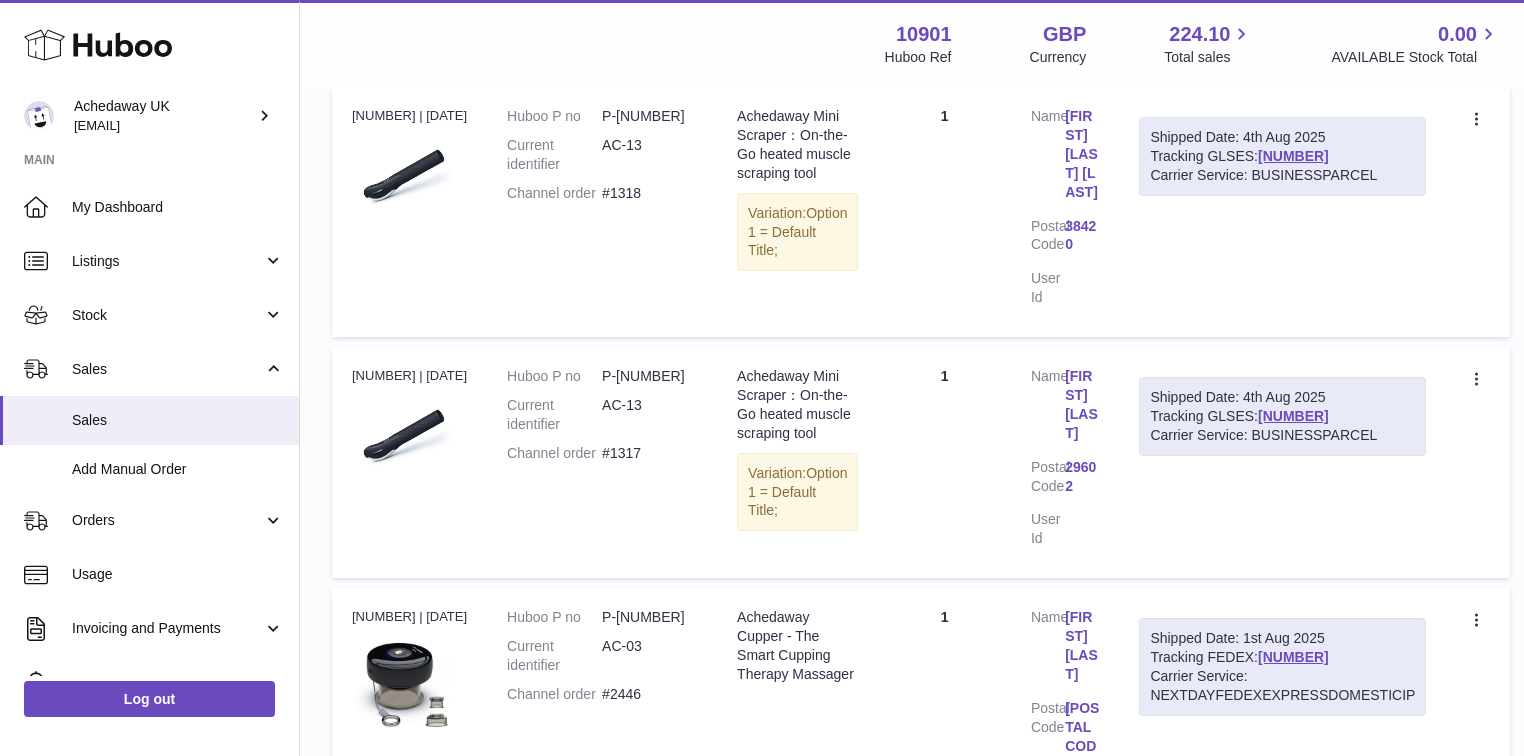 click on "2" at bounding box center (1186, 885) 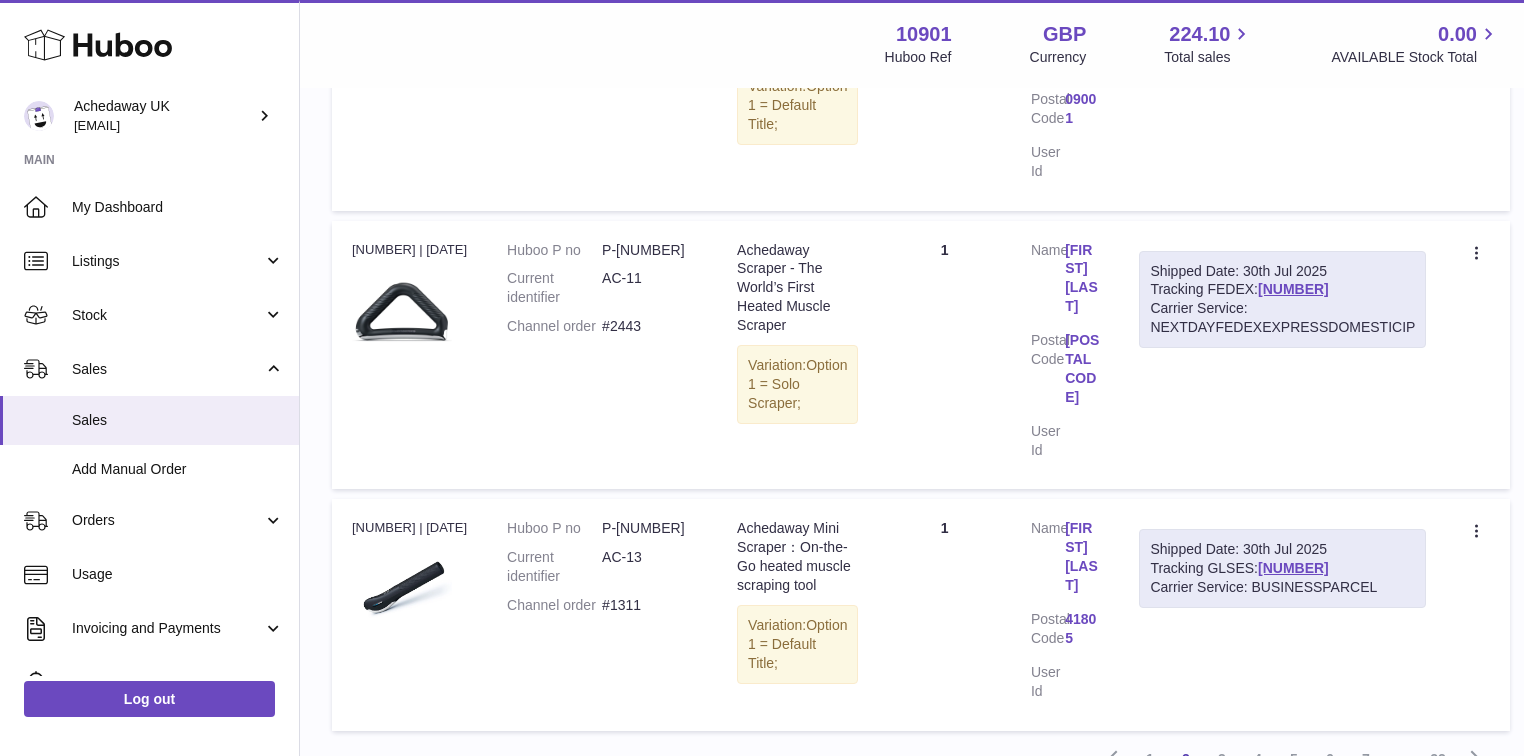 scroll, scrollTop: 2410, scrollLeft: 0, axis: vertical 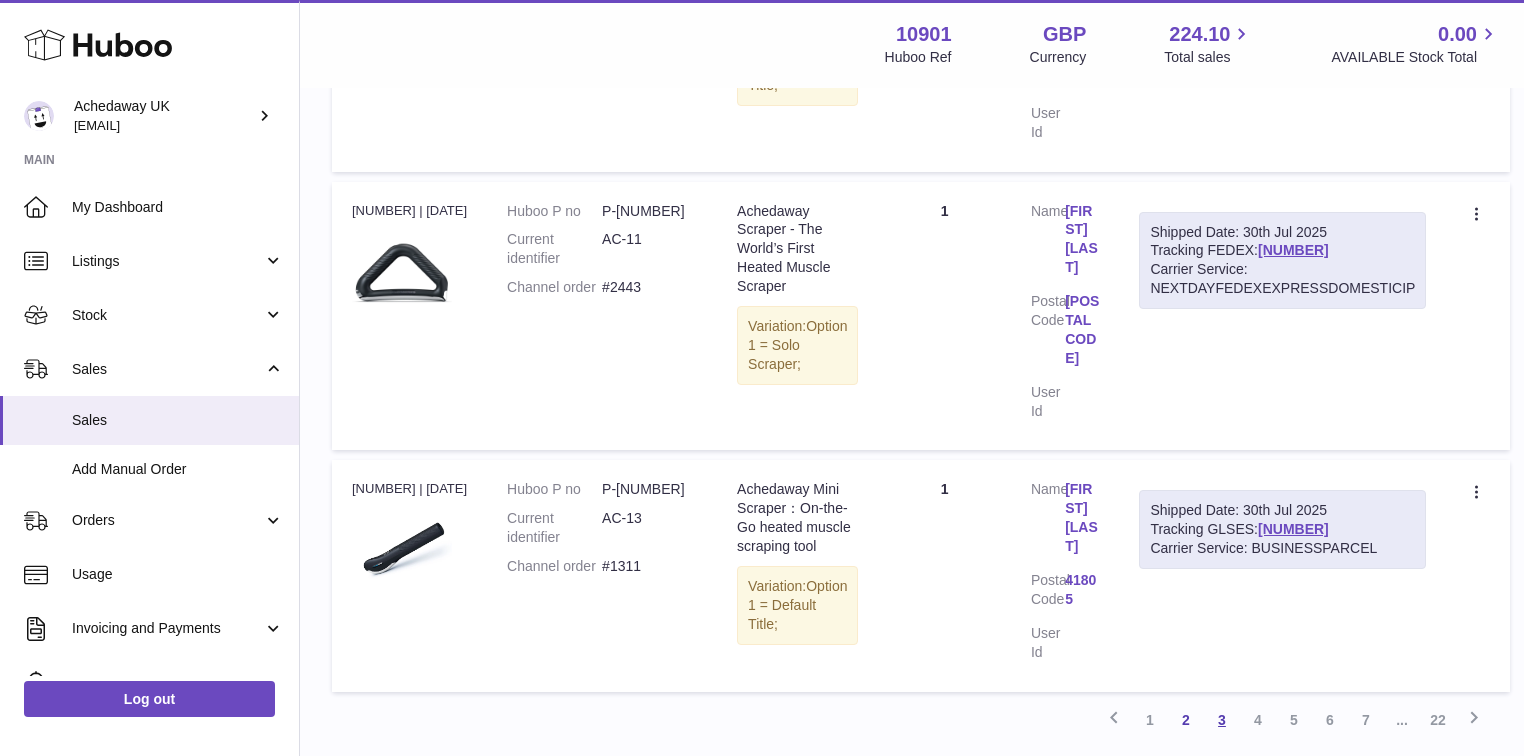 click on "3" at bounding box center [1222, 720] 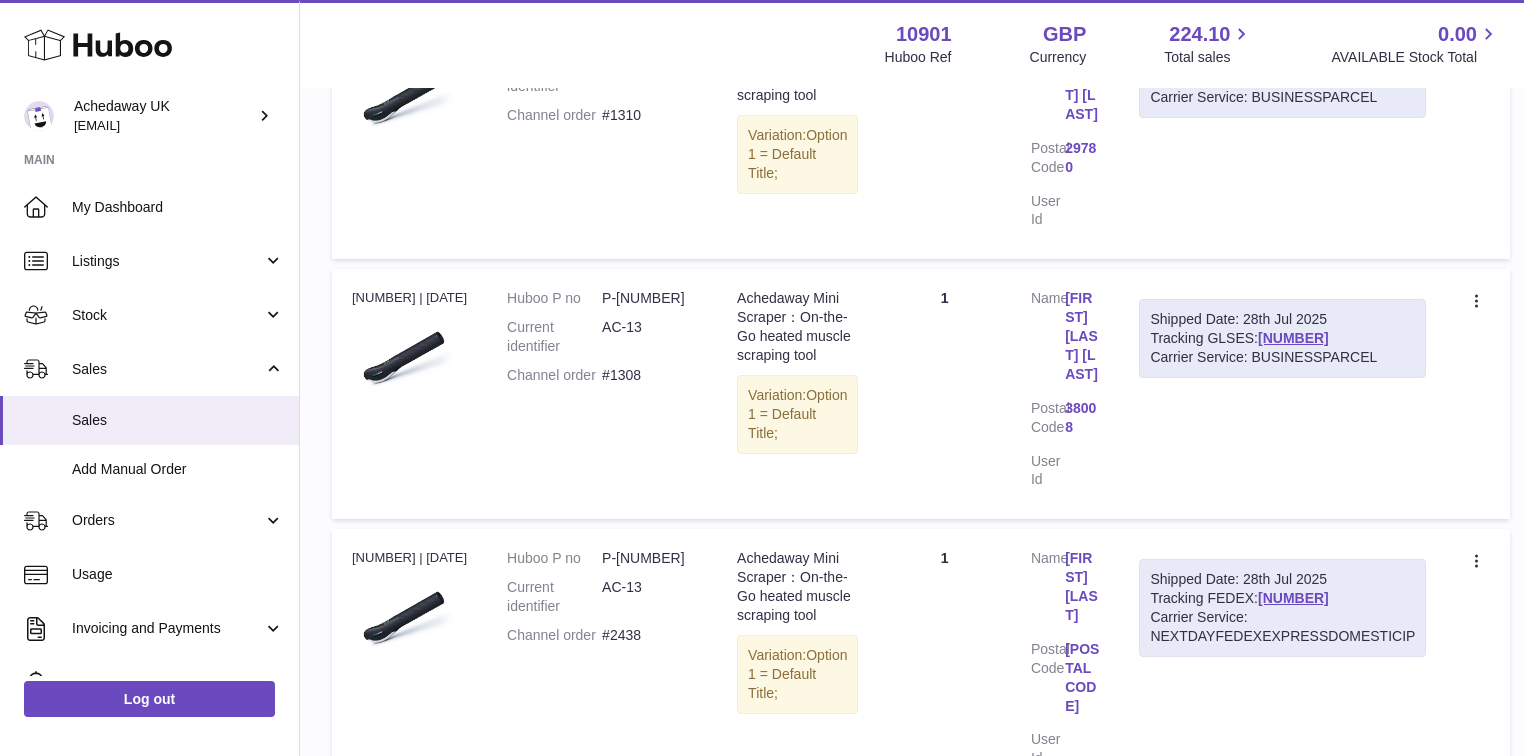 scroll, scrollTop: 1610, scrollLeft: 0, axis: vertical 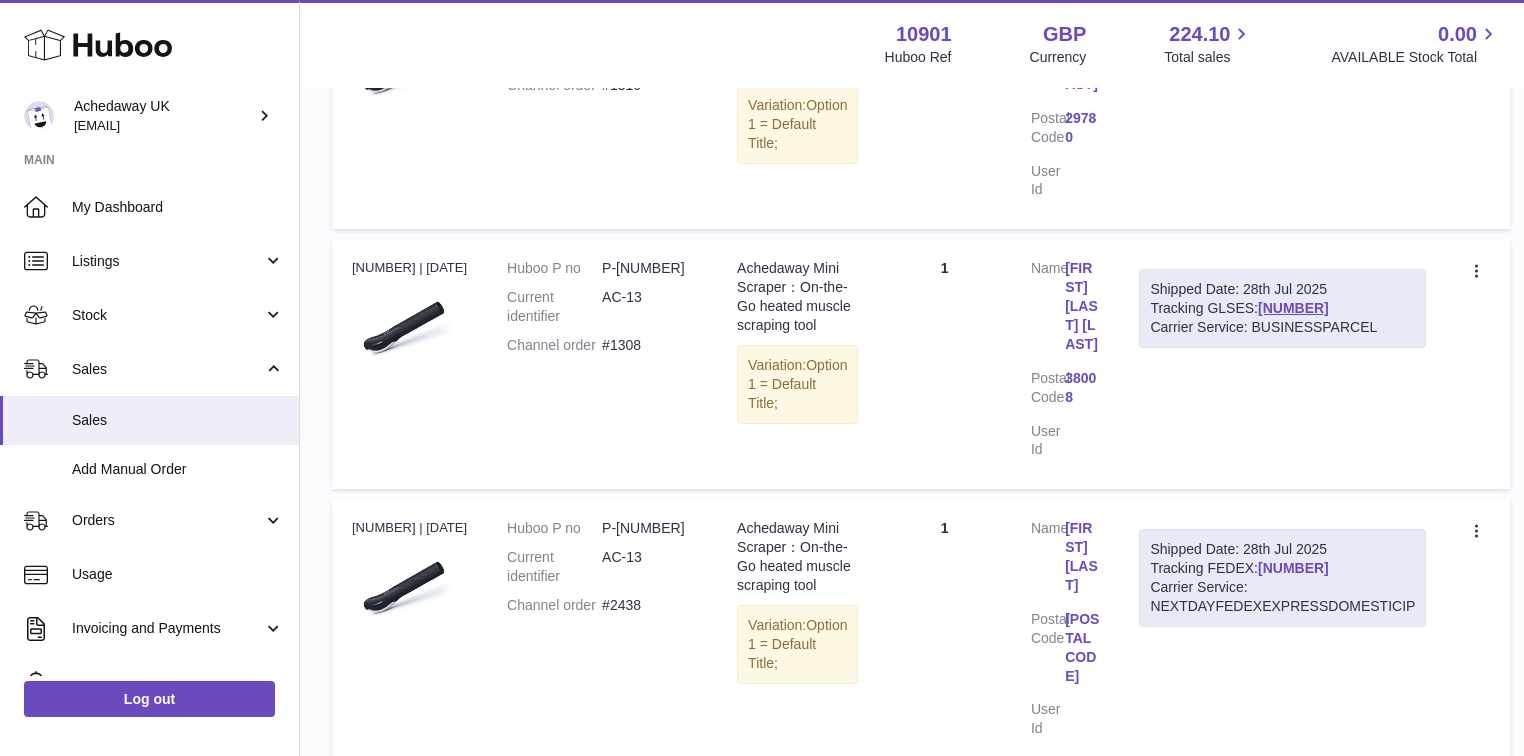 drag, startPoint x: 1364, startPoint y: 453, endPoint x: 1262, endPoint y: 454, distance: 102.0049 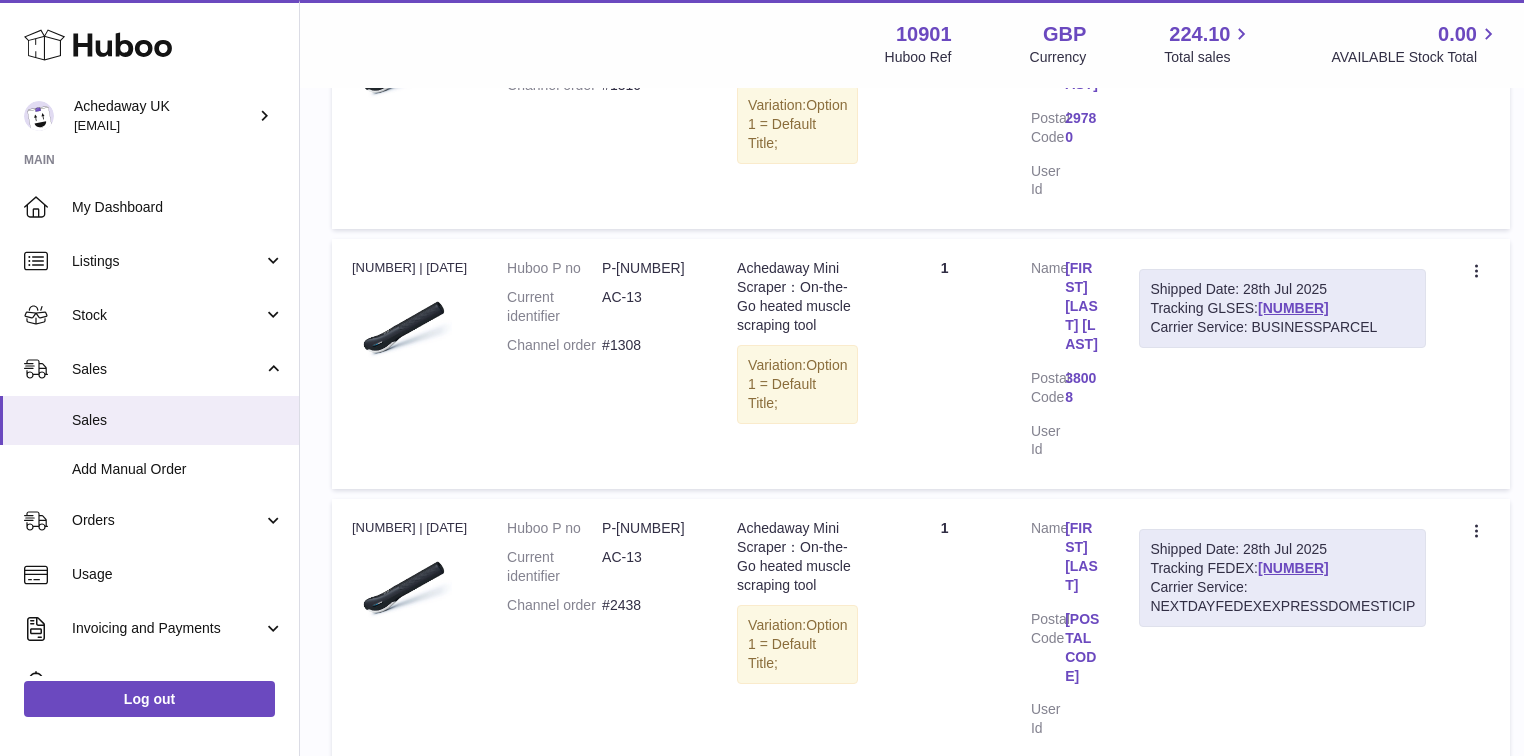 copy on "391468623306" 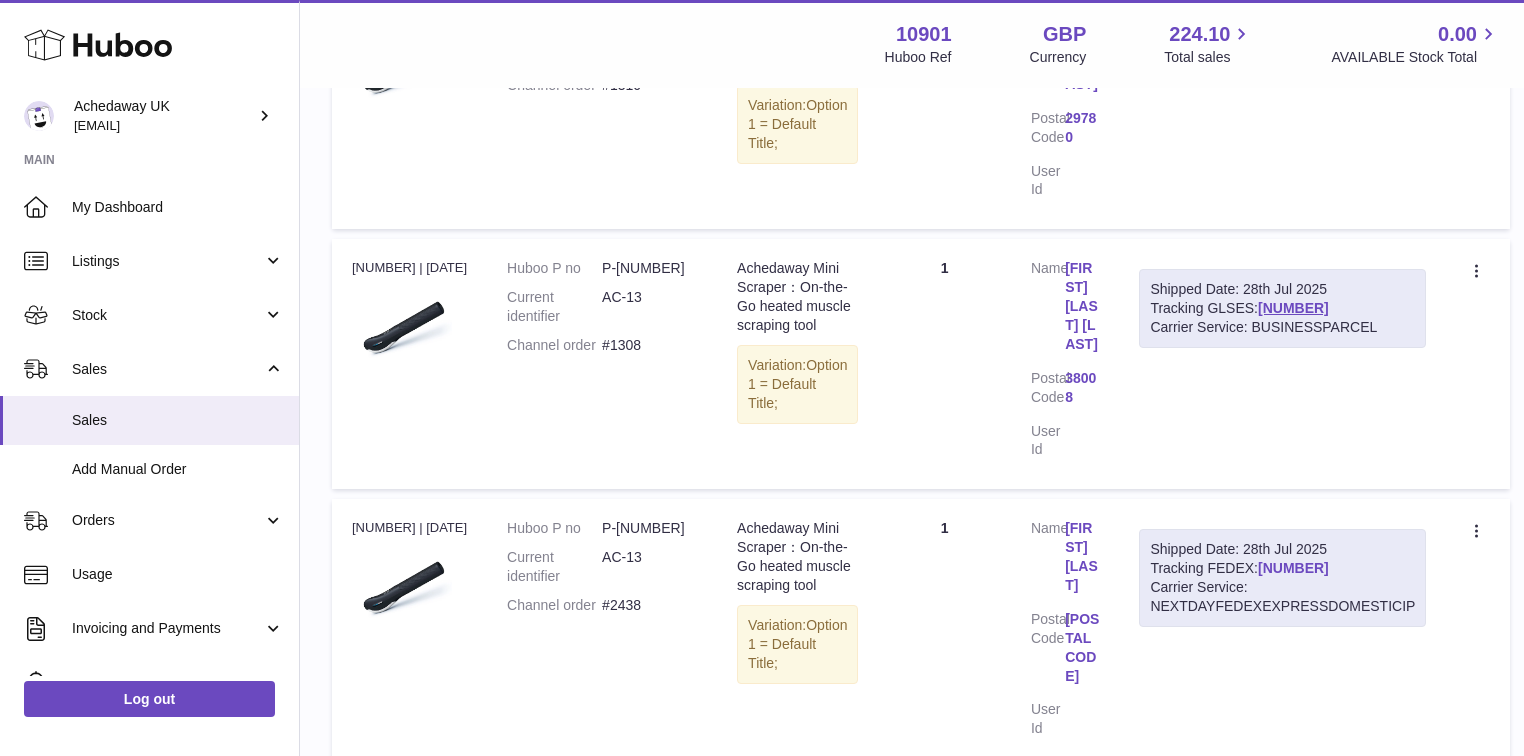 click on "391468623306" at bounding box center [1293, 568] 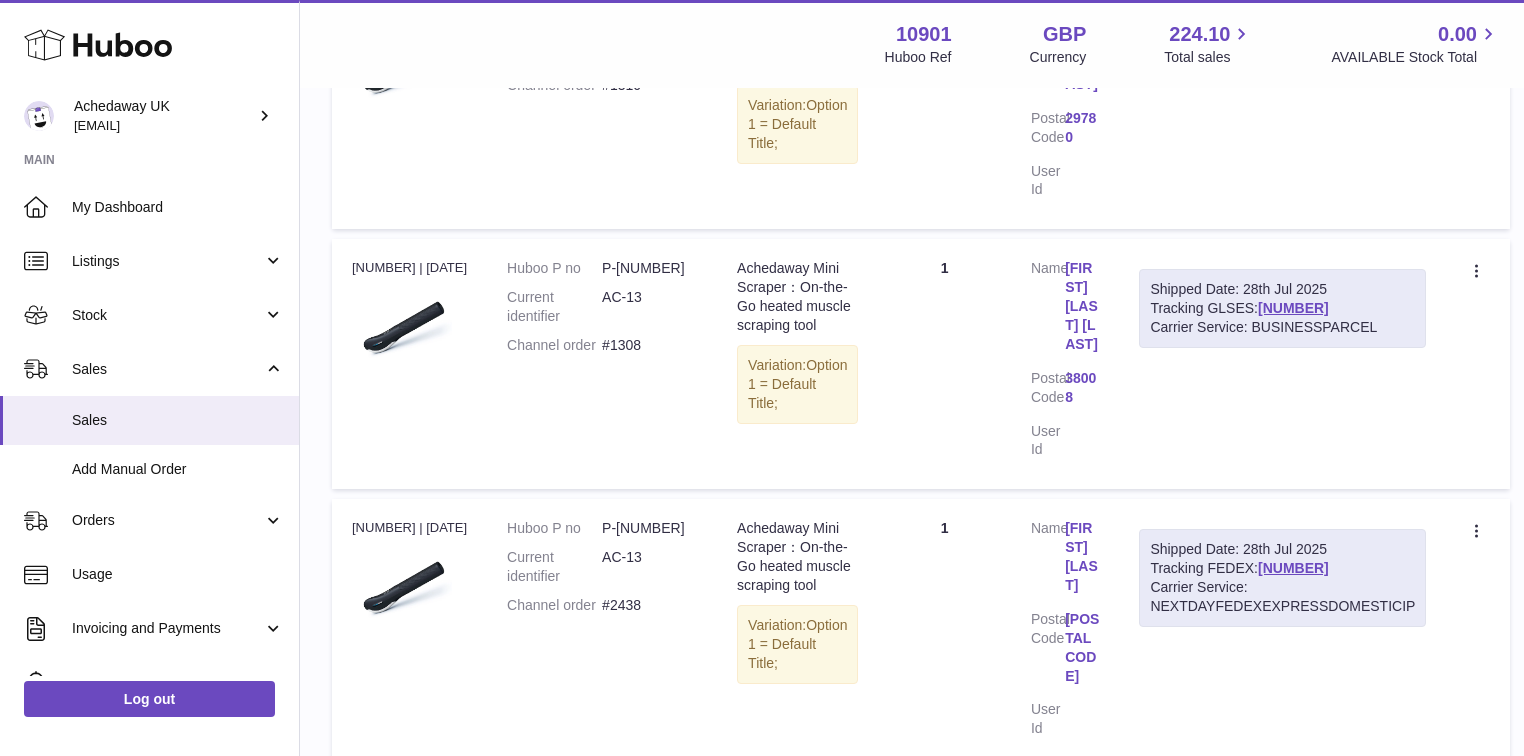 click on "#2438" at bounding box center (649, 605) 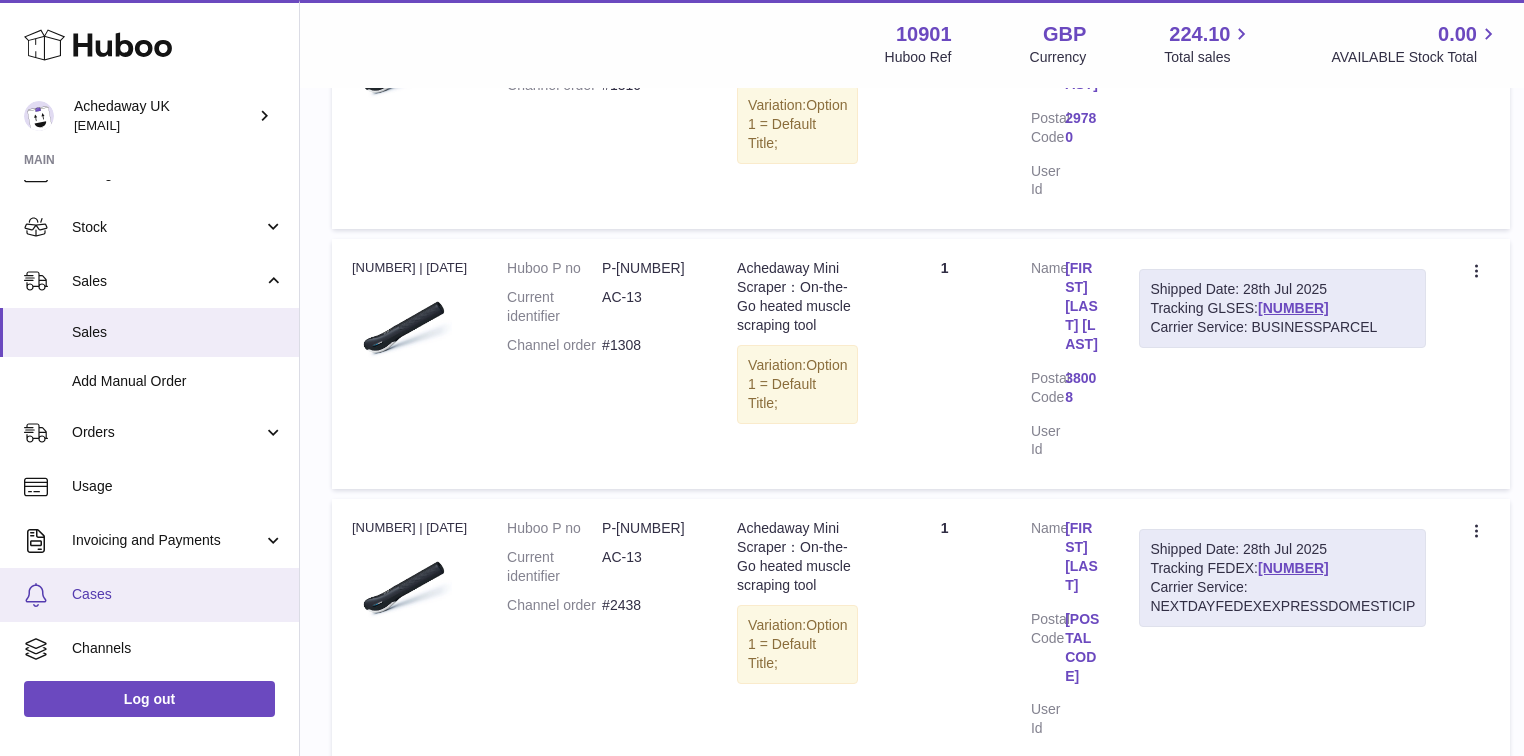 scroll, scrollTop: 160, scrollLeft: 0, axis: vertical 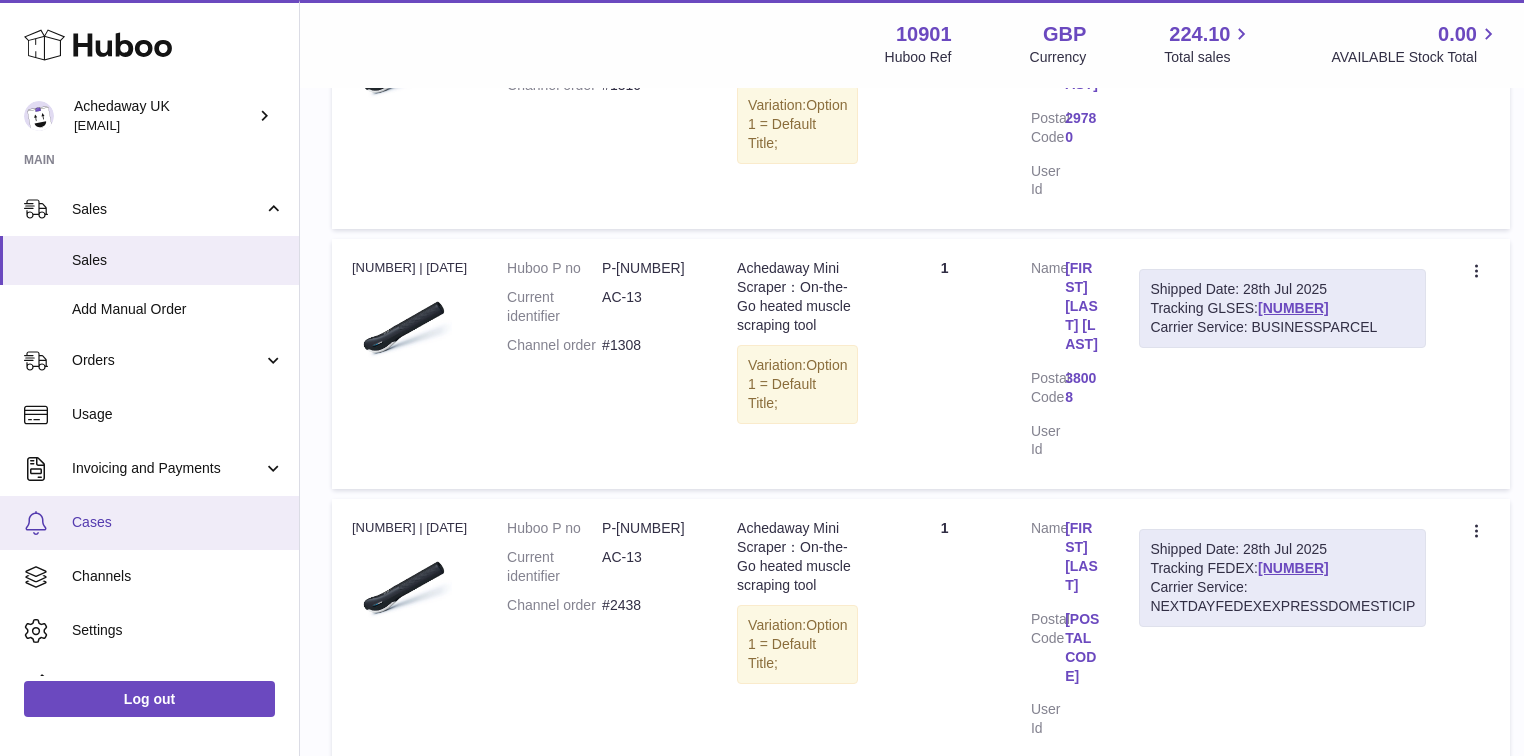 click on "Cases" at bounding box center [178, 522] 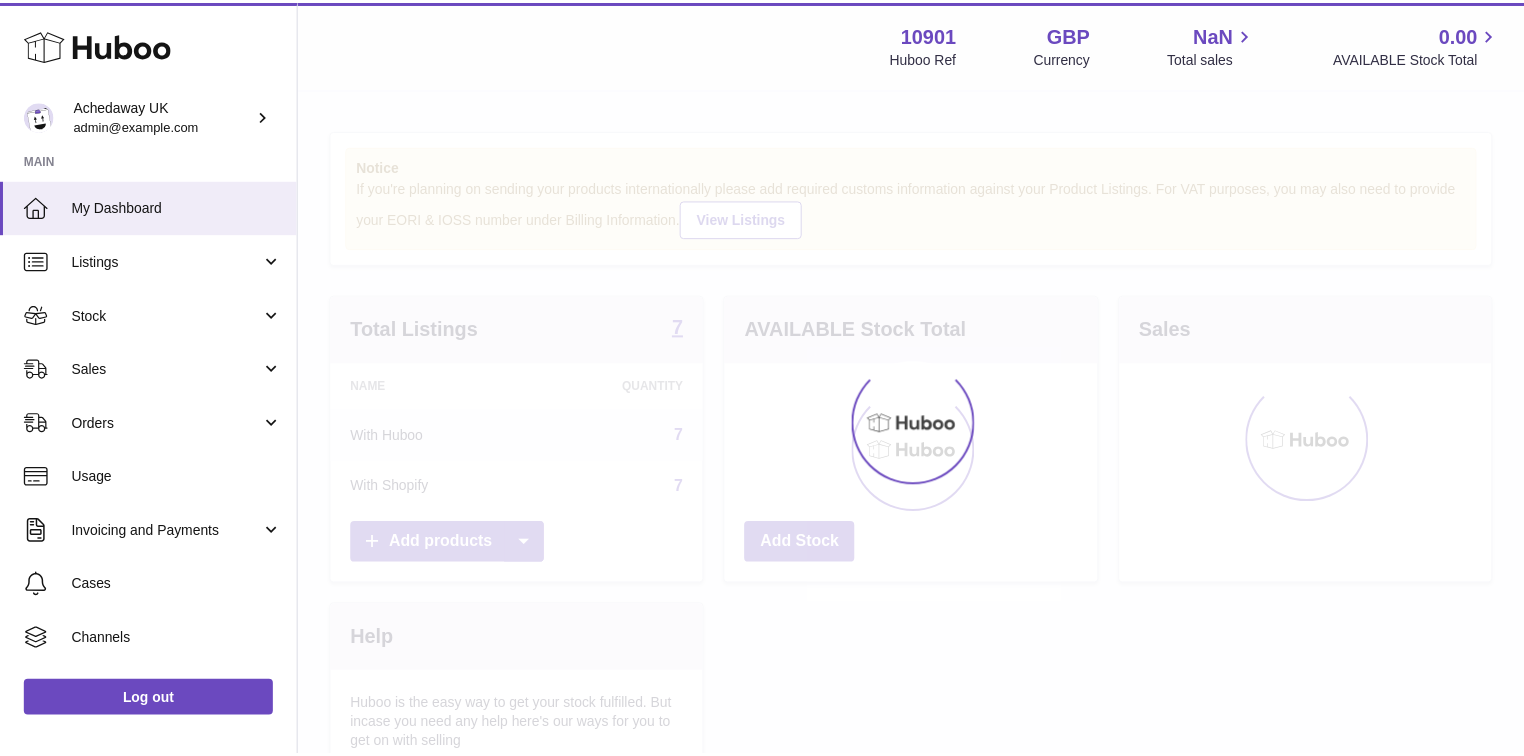 scroll, scrollTop: 0, scrollLeft: 0, axis: both 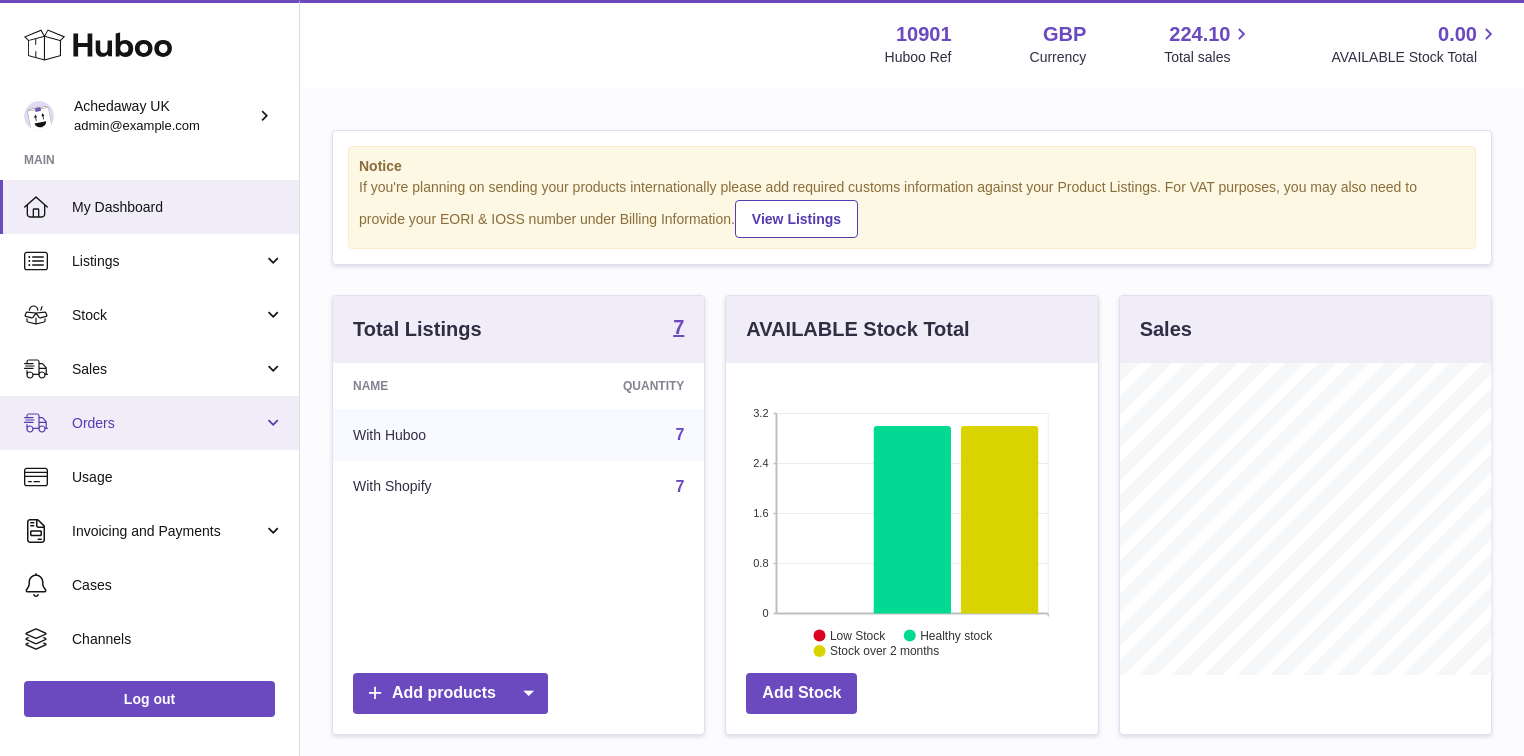 click on "Orders" at bounding box center (167, 423) 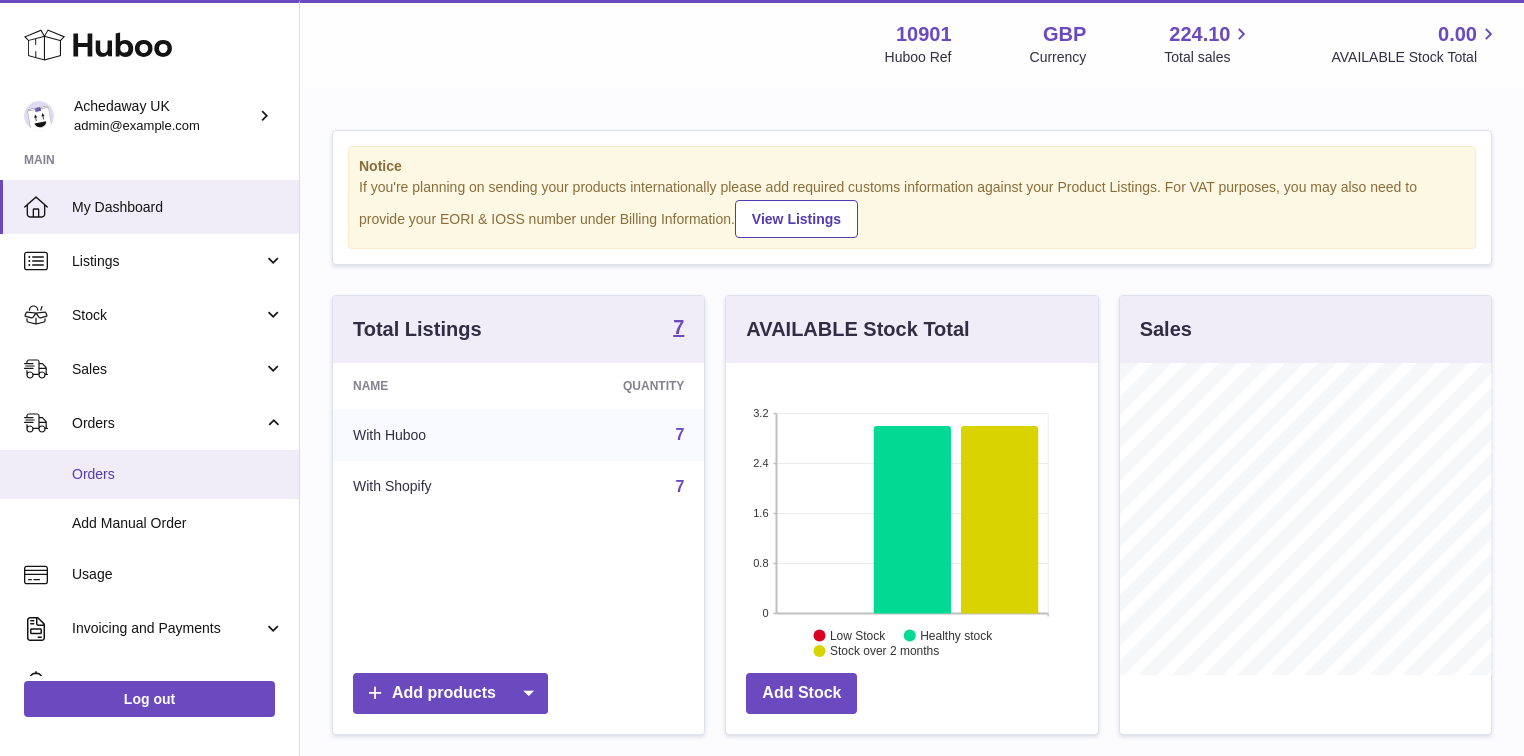 click on "Orders" at bounding box center (178, 474) 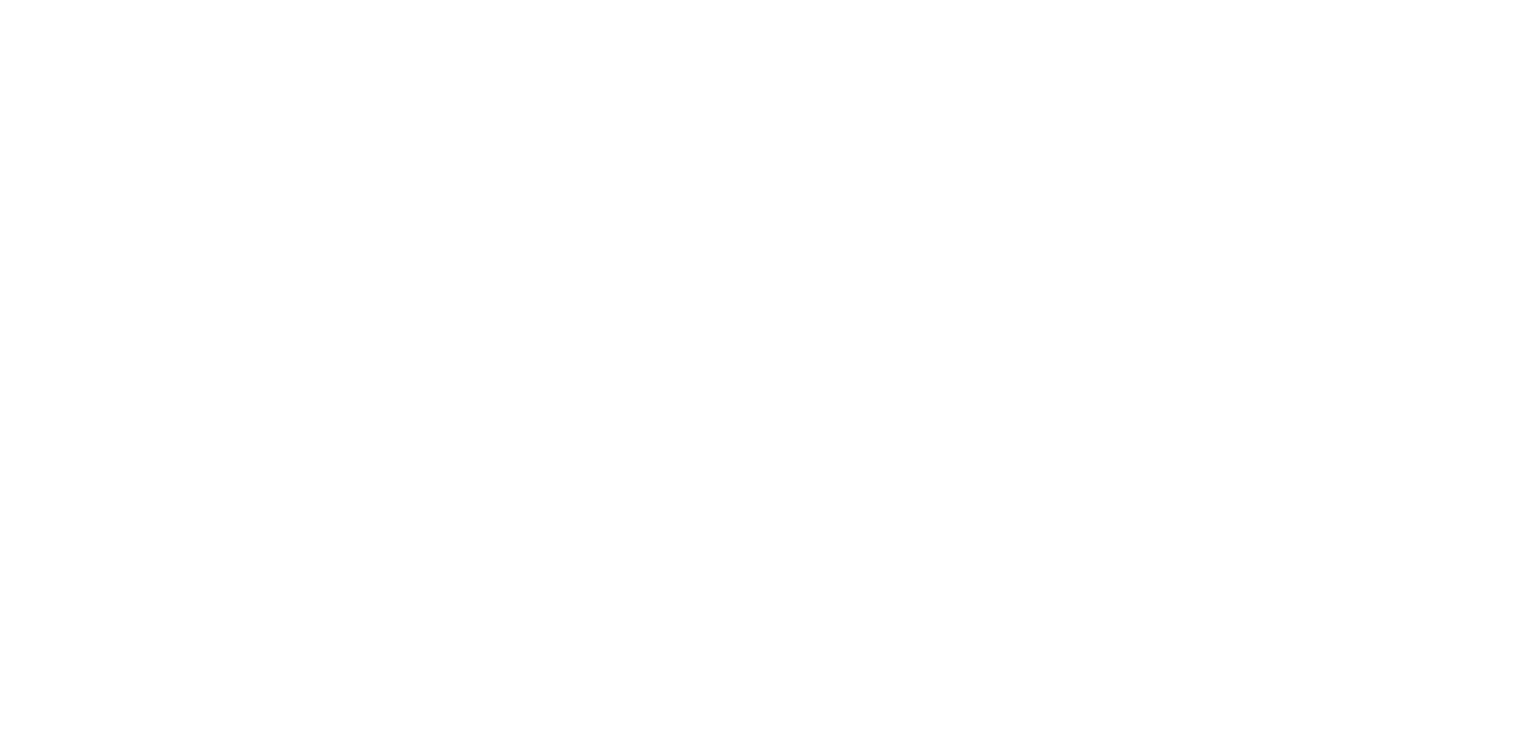 scroll, scrollTop: 0, scrollLeft: 0, axis: both 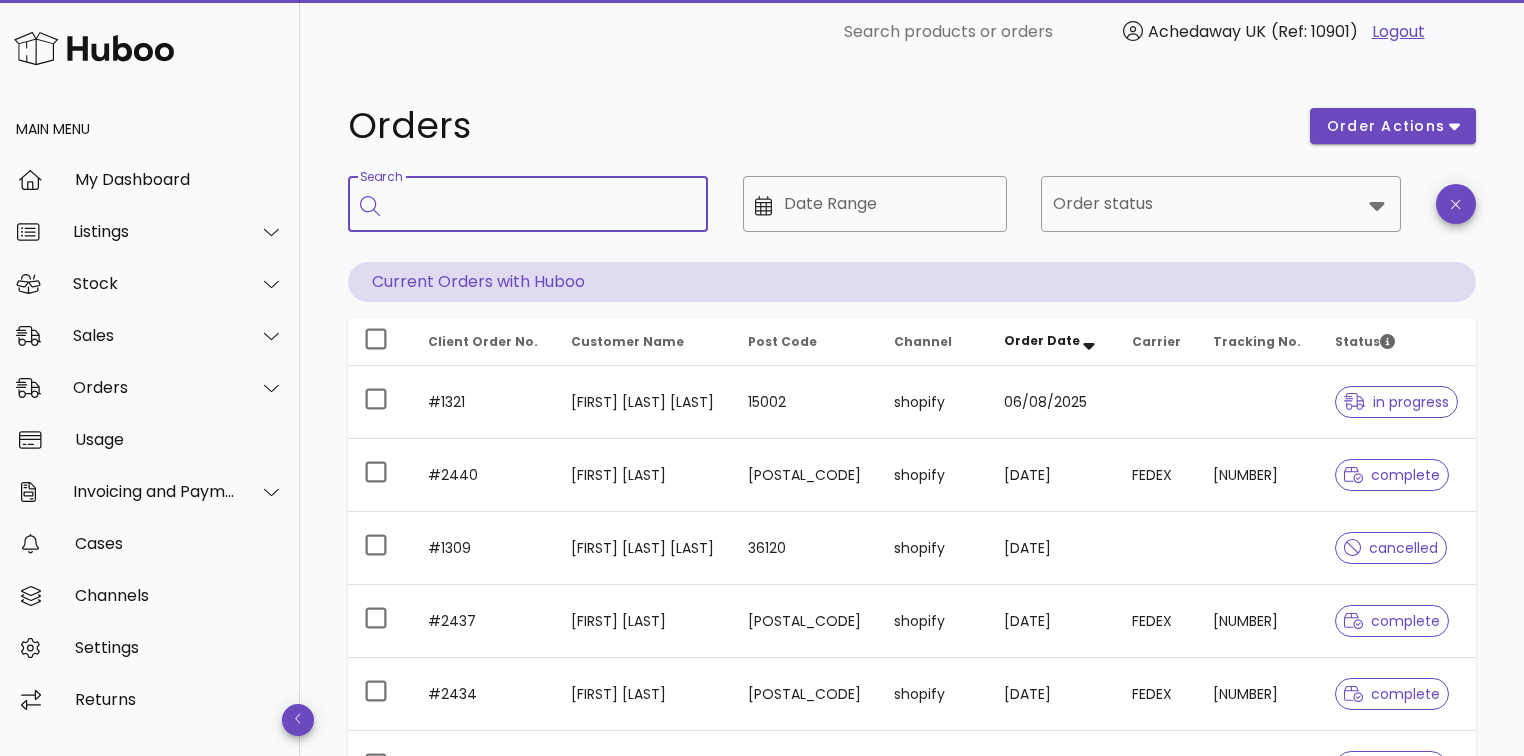 click on "Search" at bounding box center [542, 204] 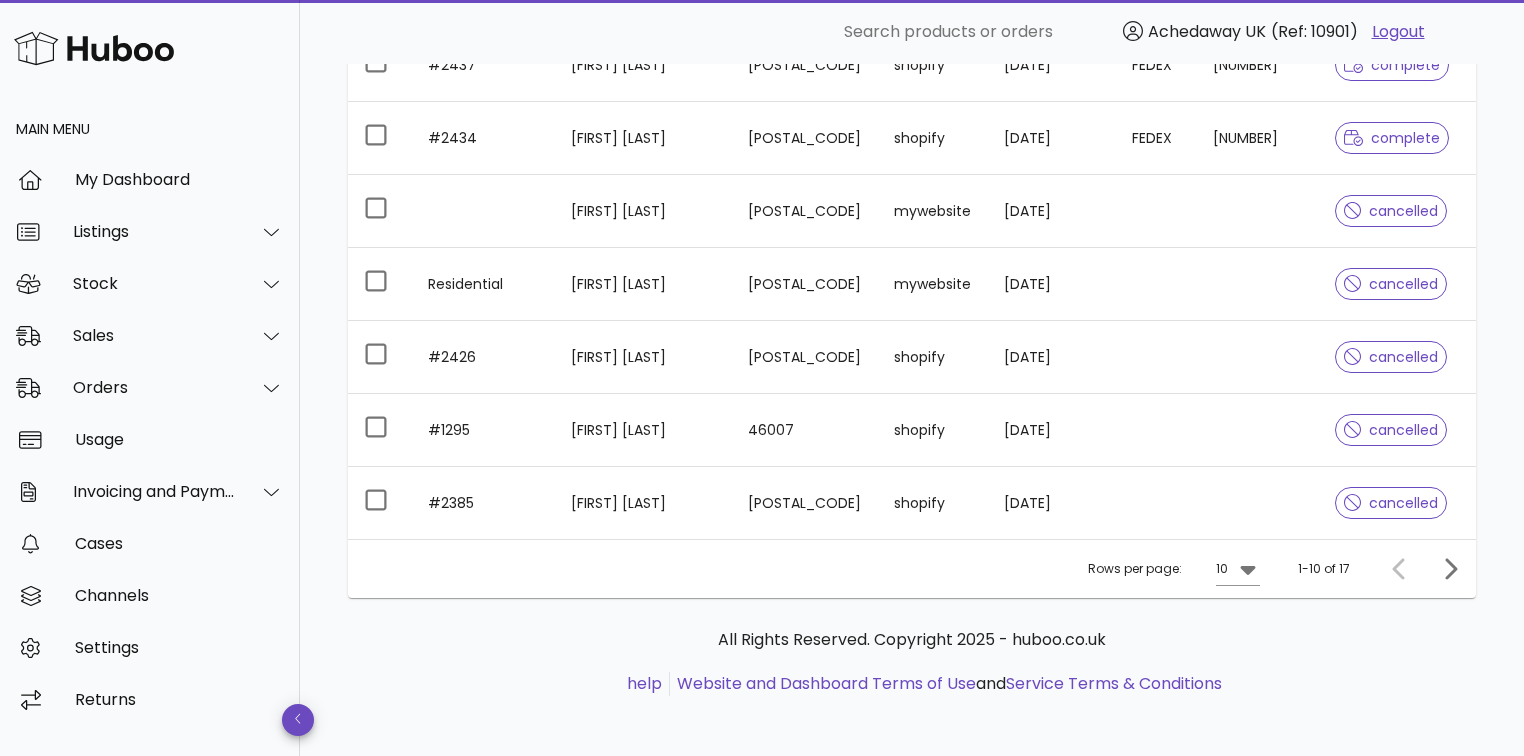 scroll, scrollTop: 558, scrollLeft: 0, axis: vertical 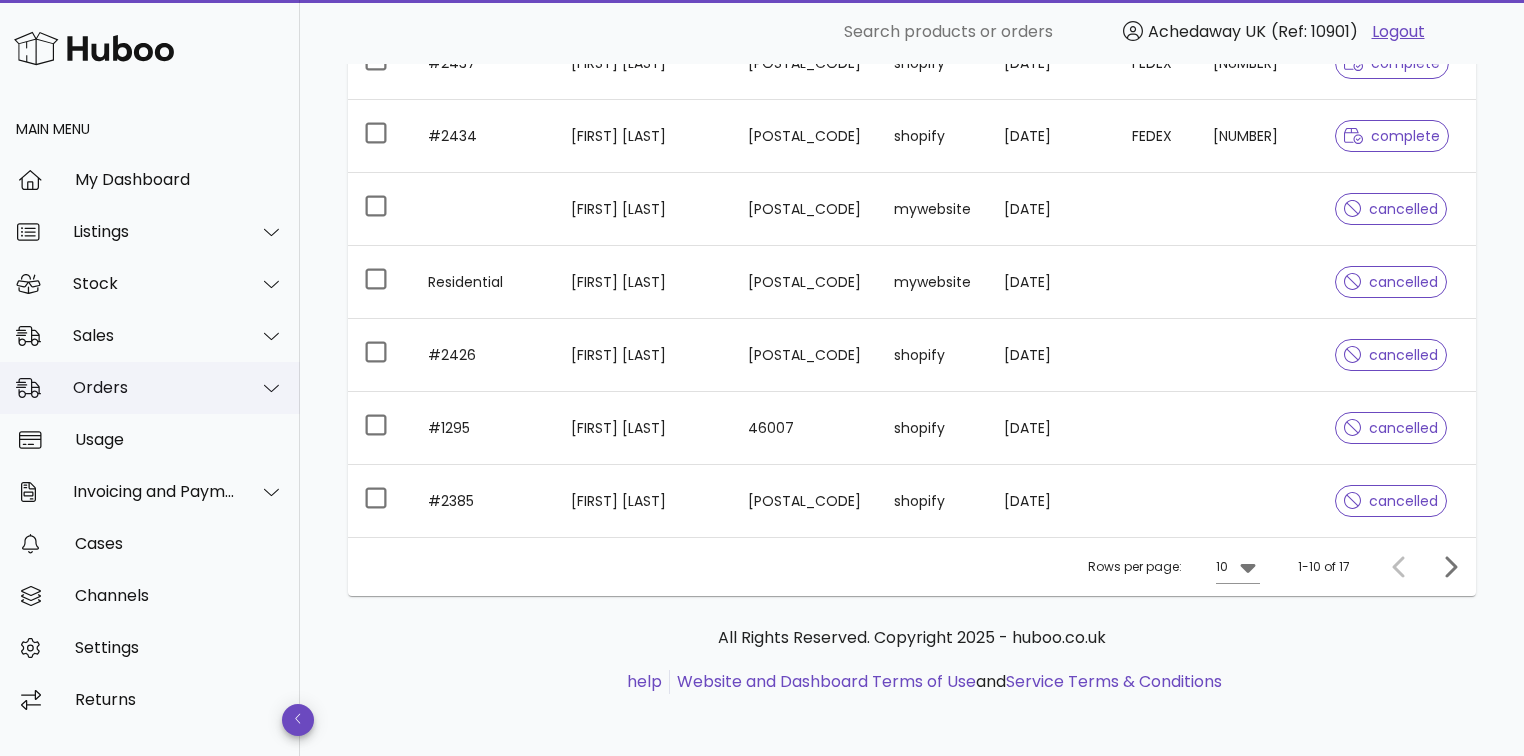type on "***" 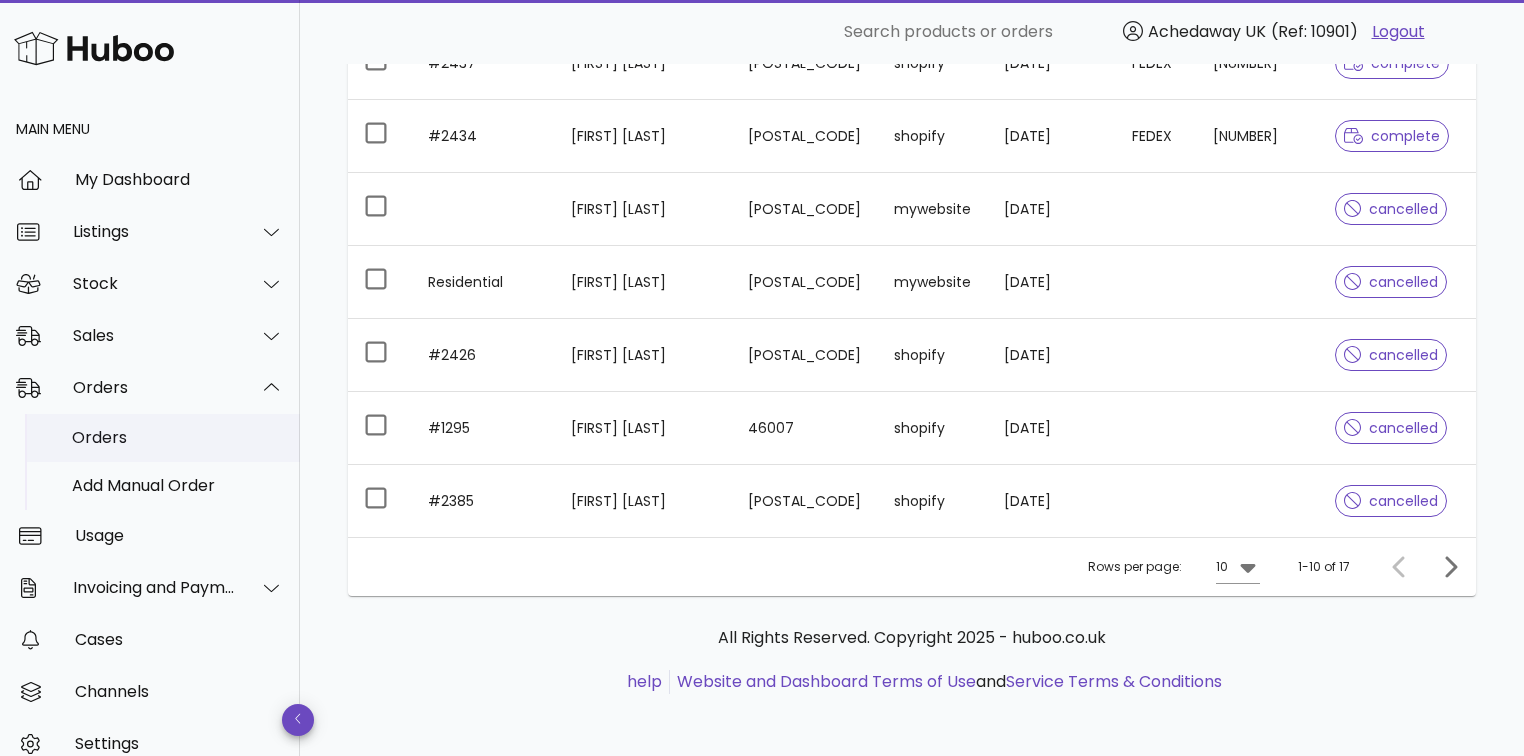 type 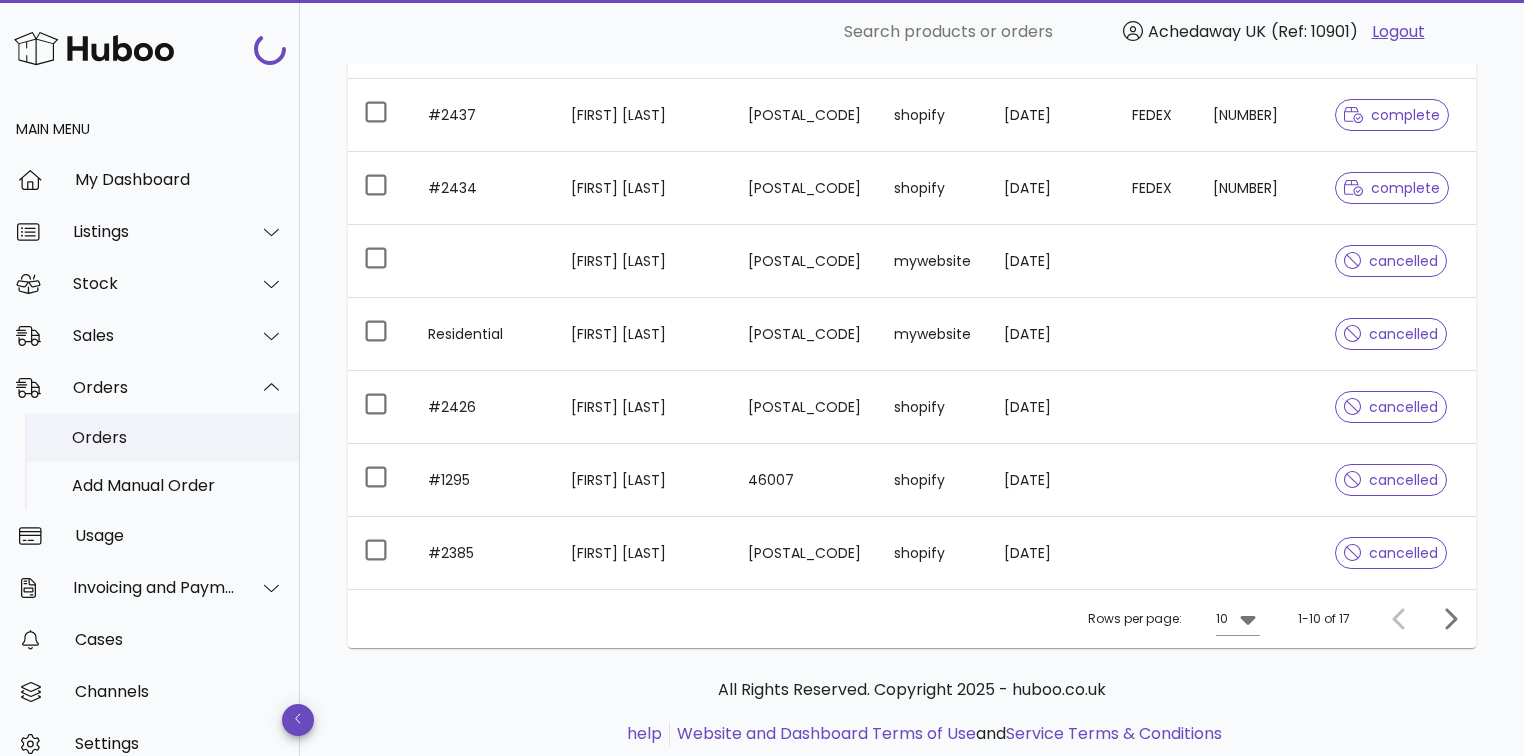 scroll, scrollTop: 610, scrollLeft: 0, axis: vertical 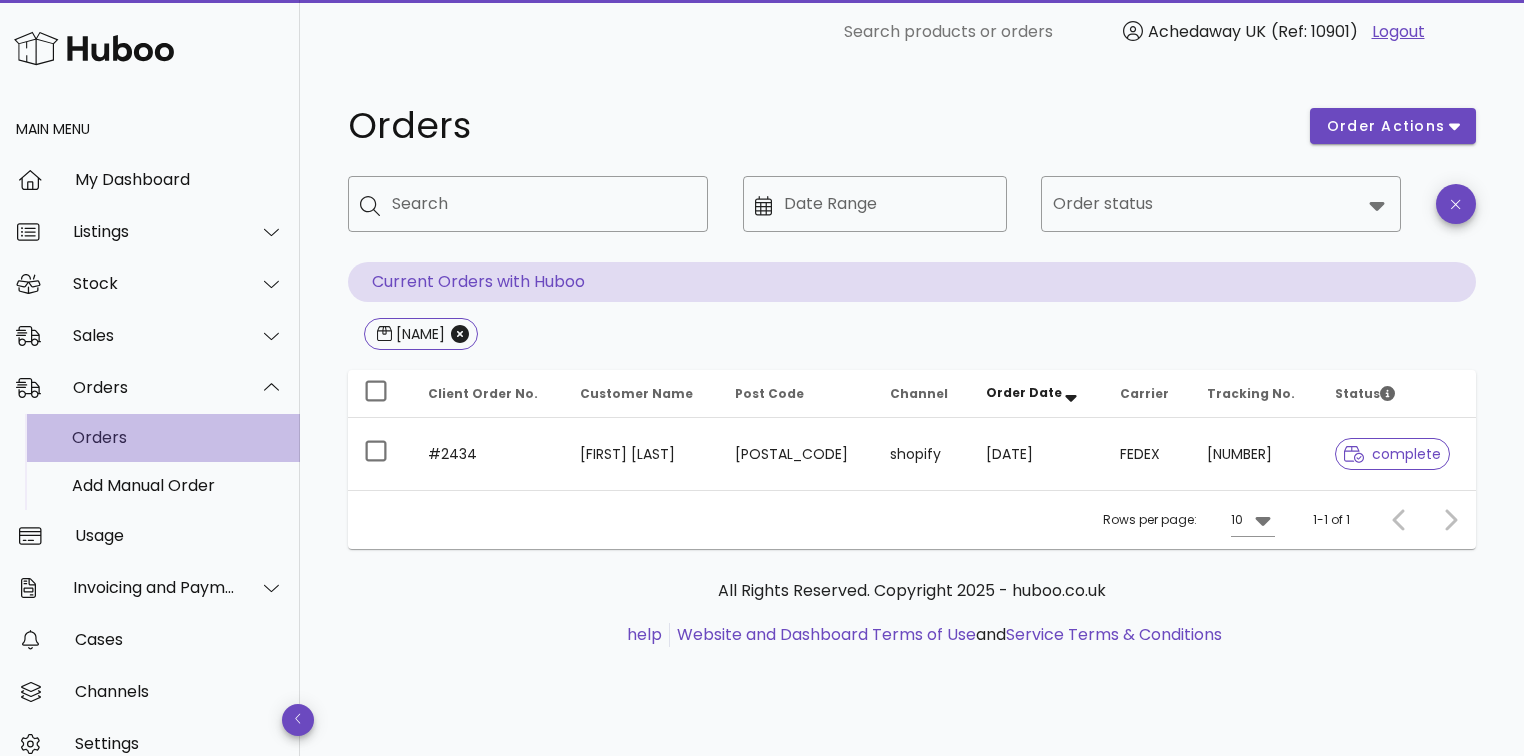 click on "Orders" at bounding box center [150, 438] 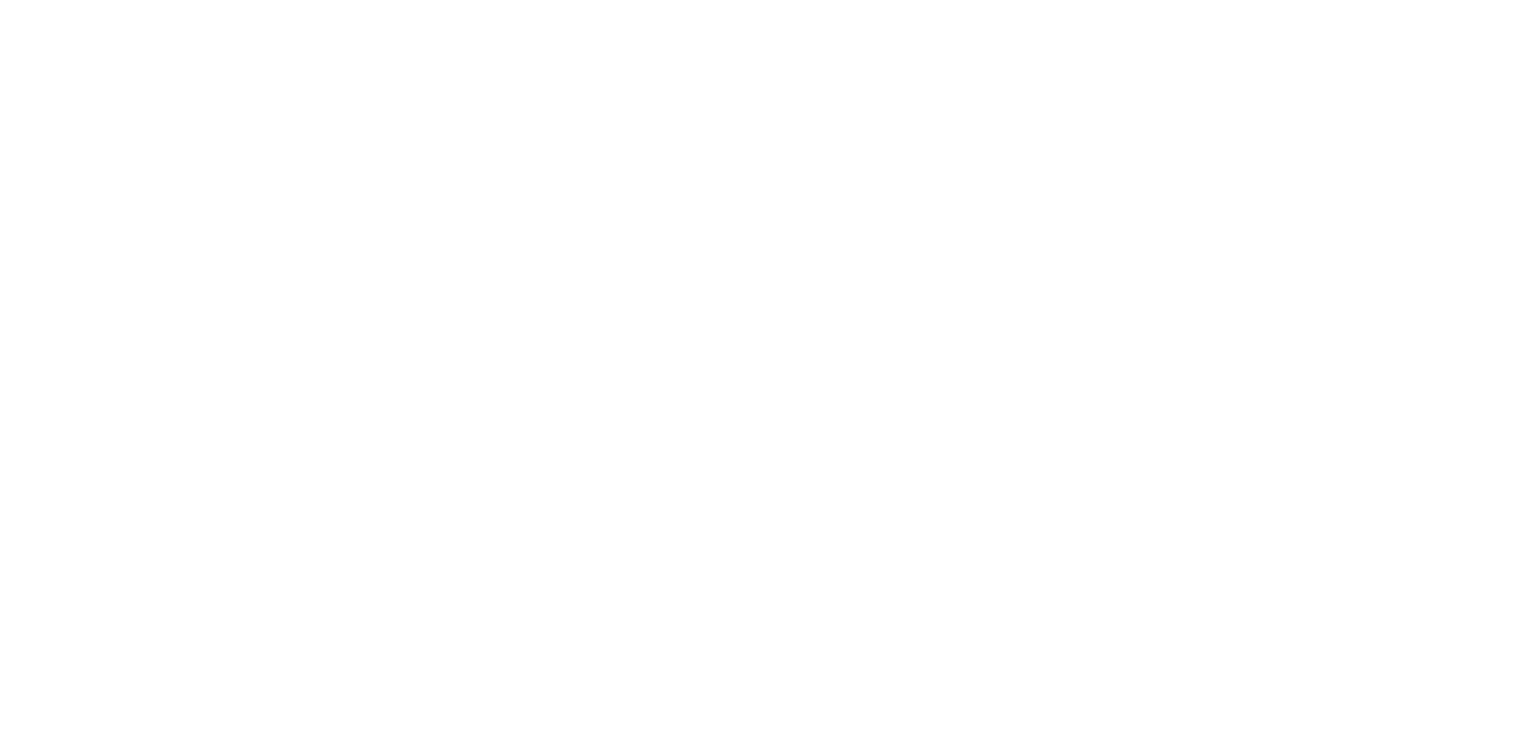 scroll, scrollTop: 0, scrollLeft: 0, axis: both 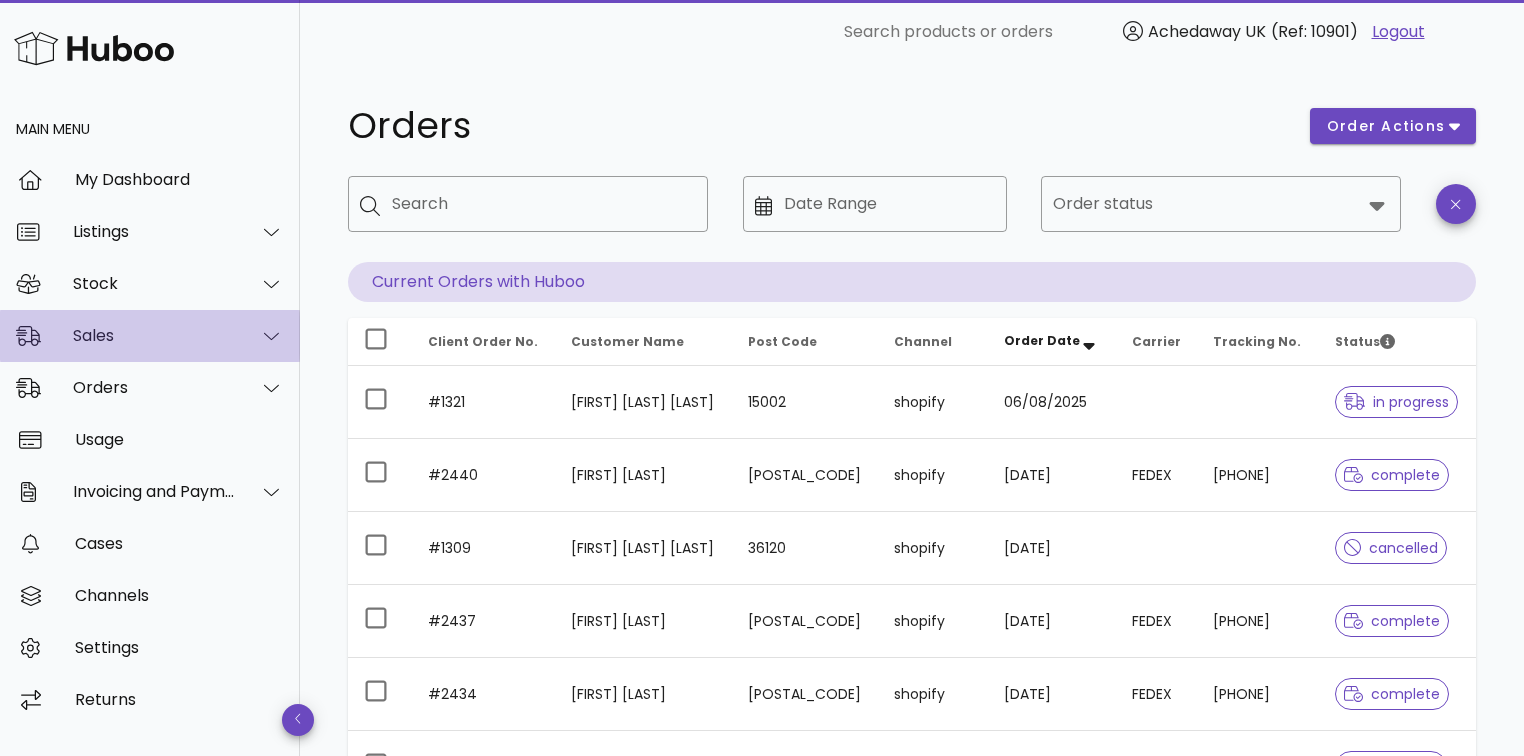 click on "Sales" at bounding box center [154, 335] 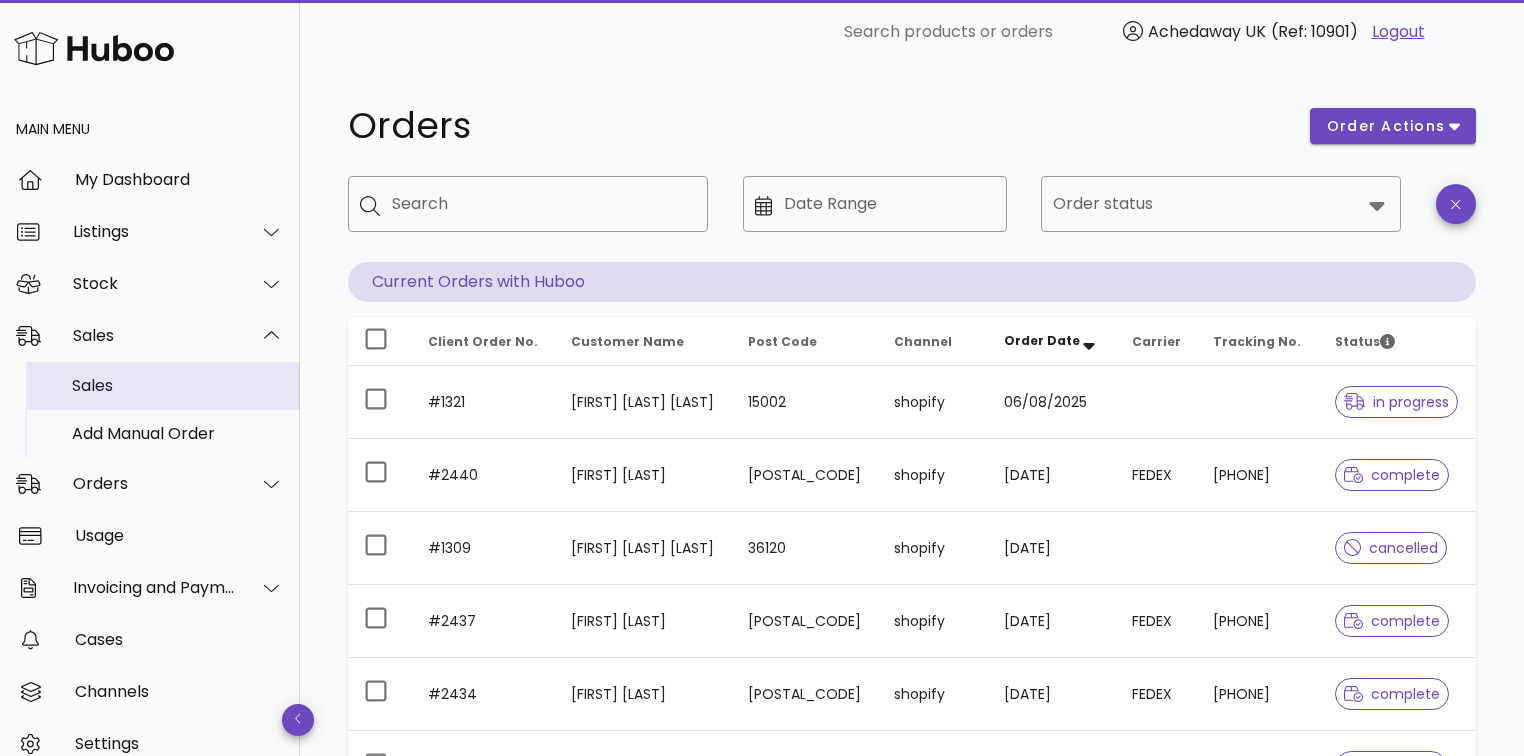 click on "Sales" at bounding box center (178, 385) 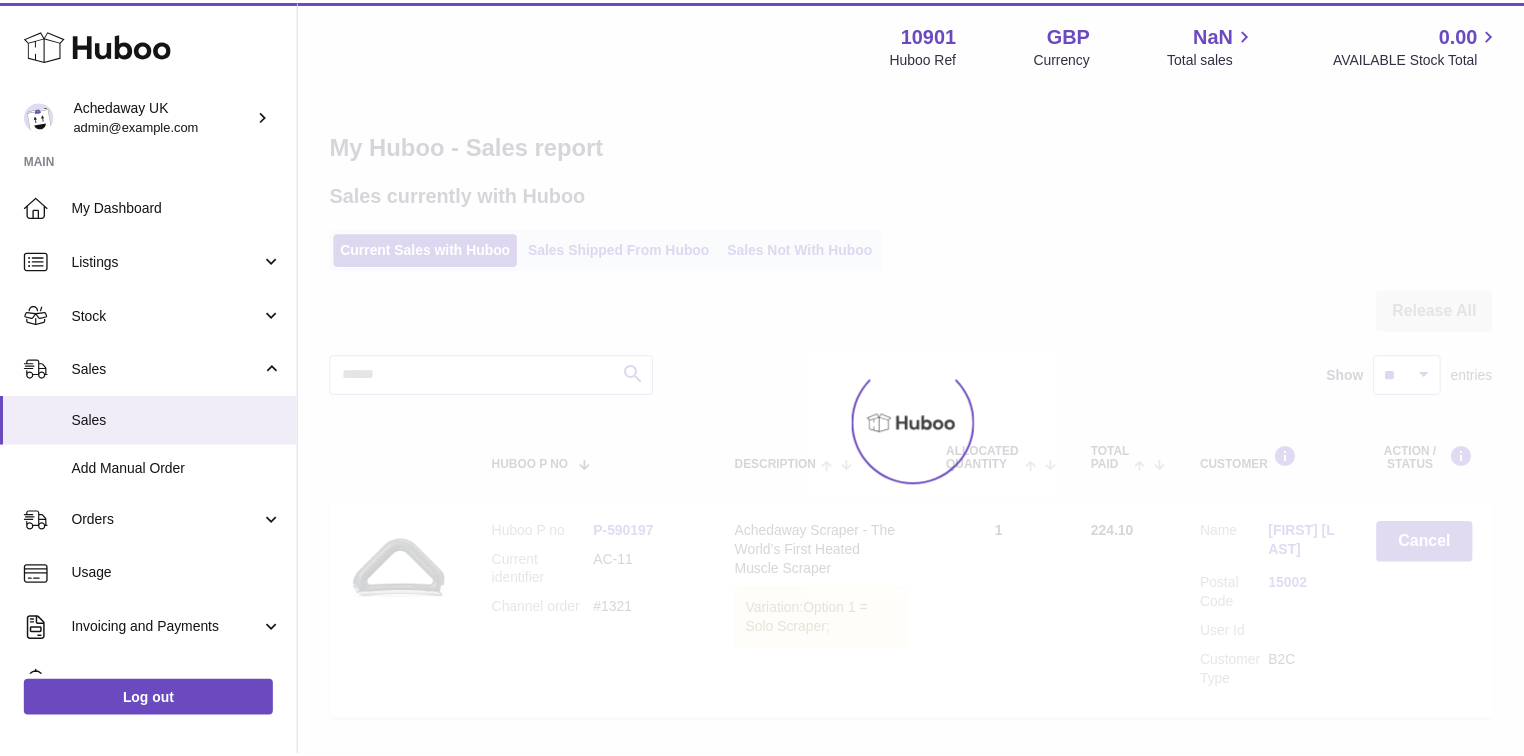 scroll, scrollTop: 0, scrollLeft: 0, axis: both 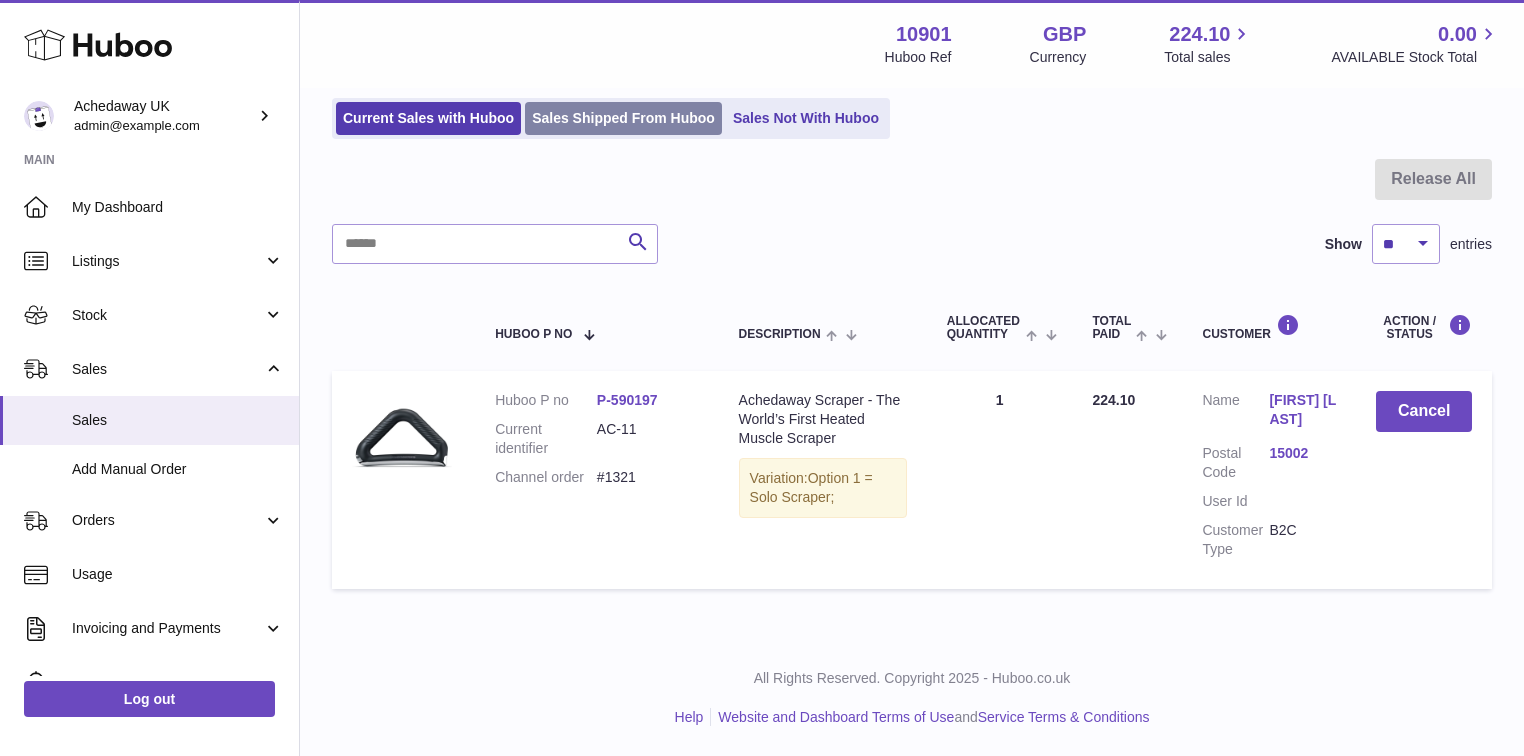 click on "Sales Shipped From Huboo" at bounding box center (623, 118) 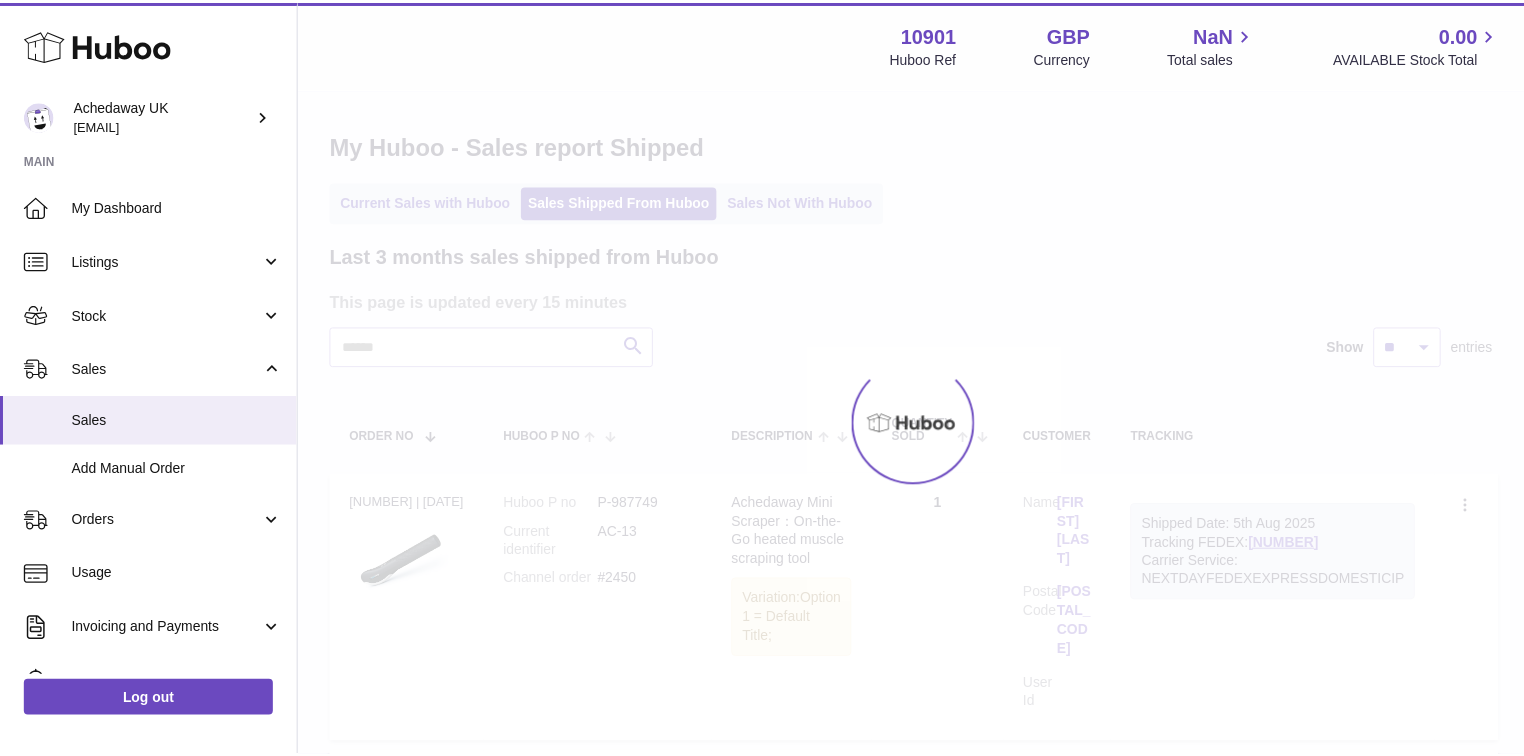 scroll, scrollTop: 0, scrollLeft: 0, axis: both 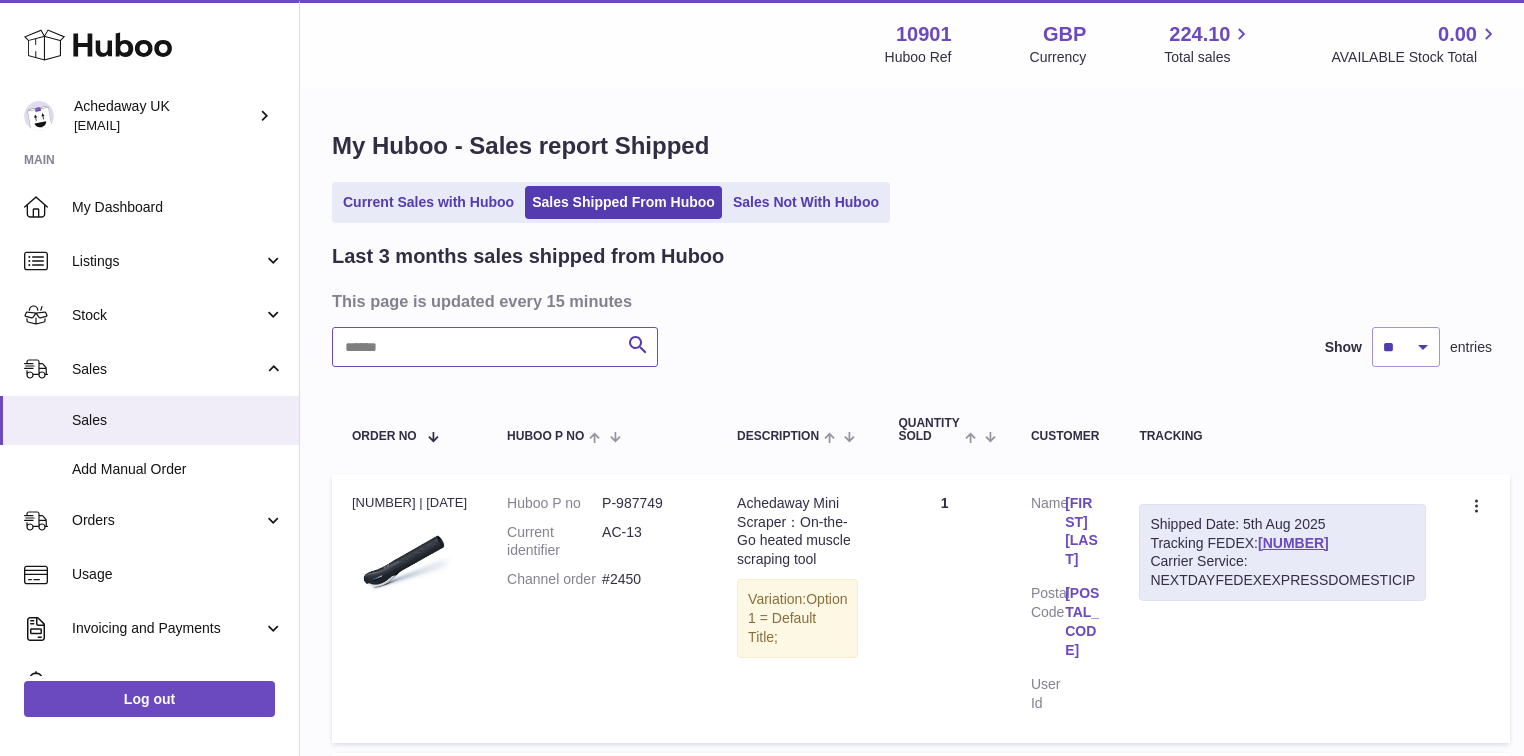 click at bounding box center [495, 347] 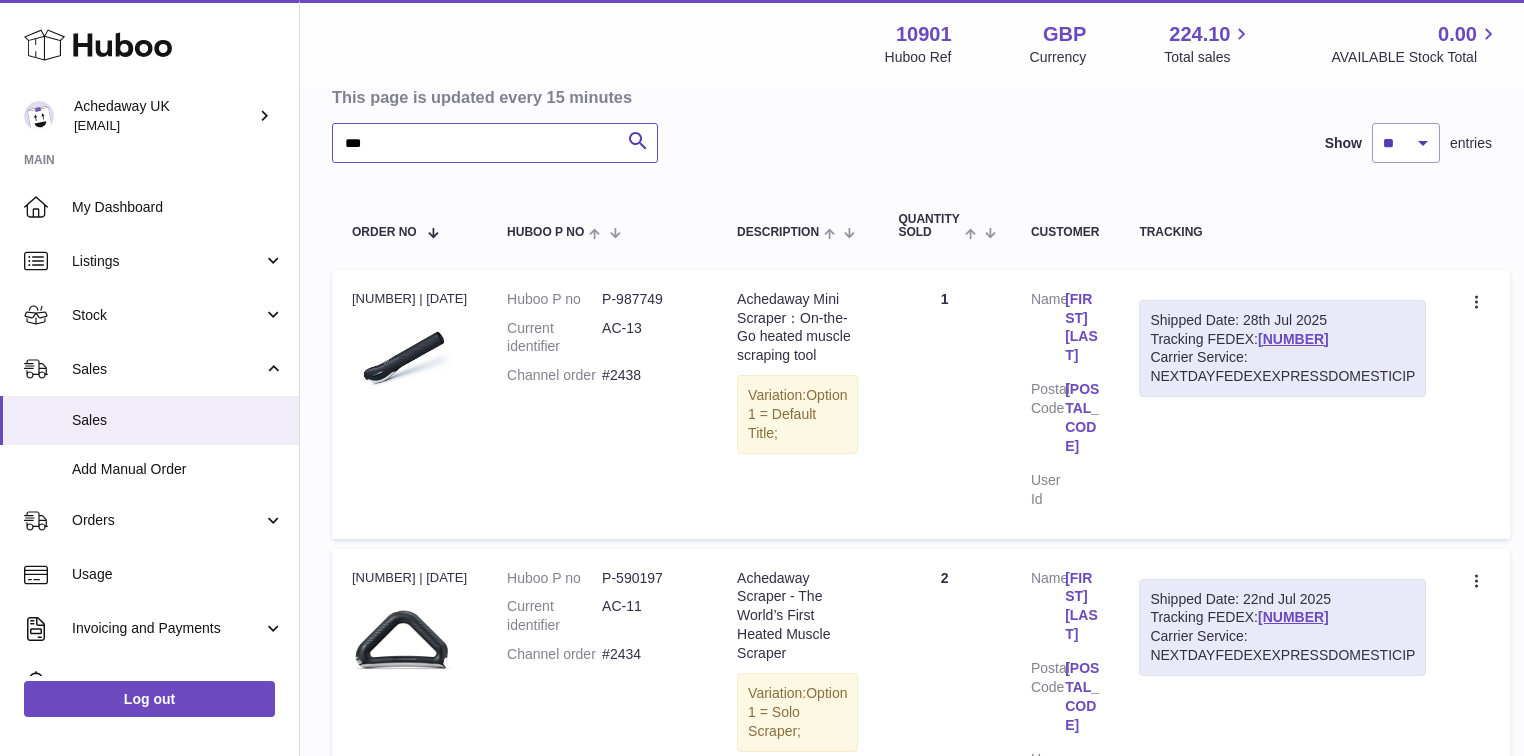 scroll, scrollTop: 240, scrollLeft: 0, axis: vertical 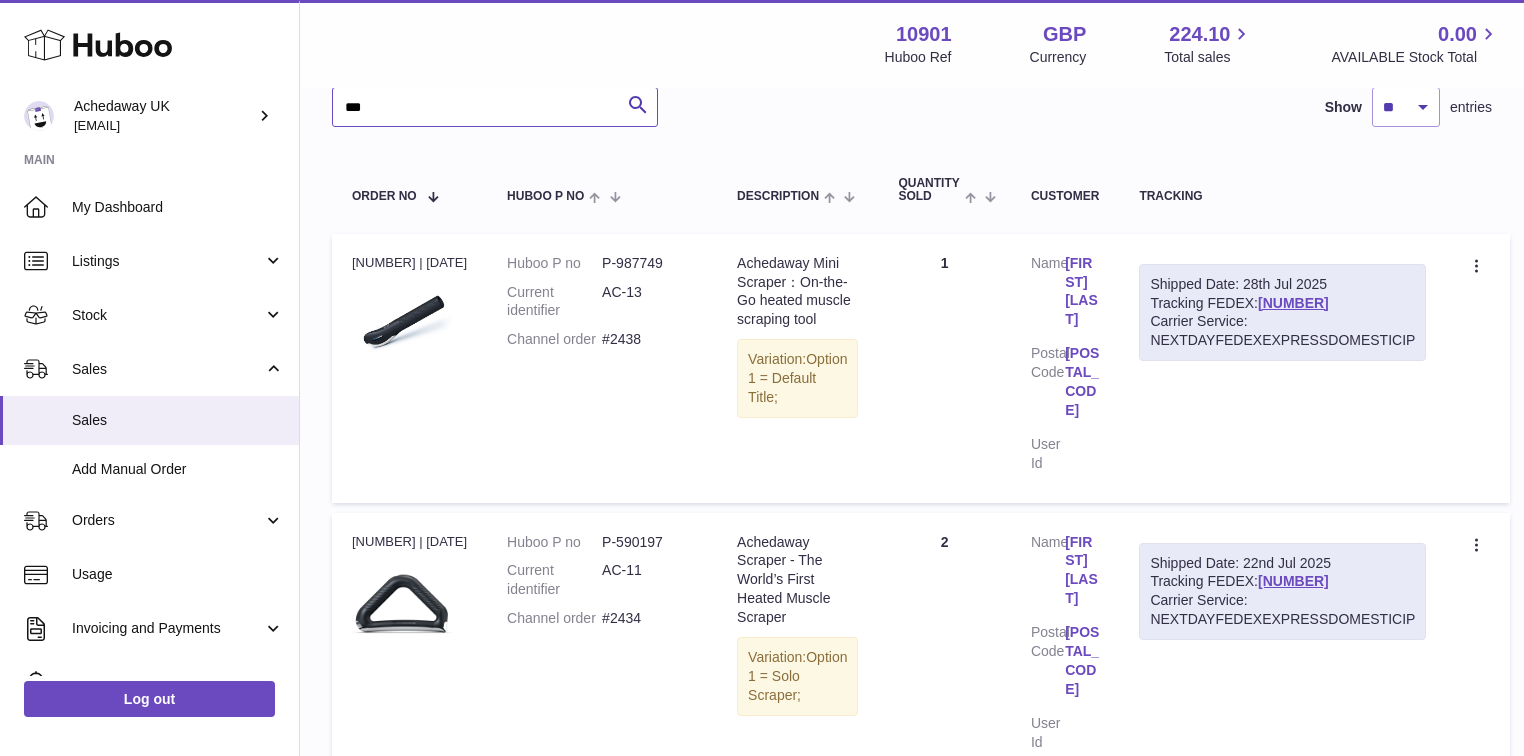 type on "***" 